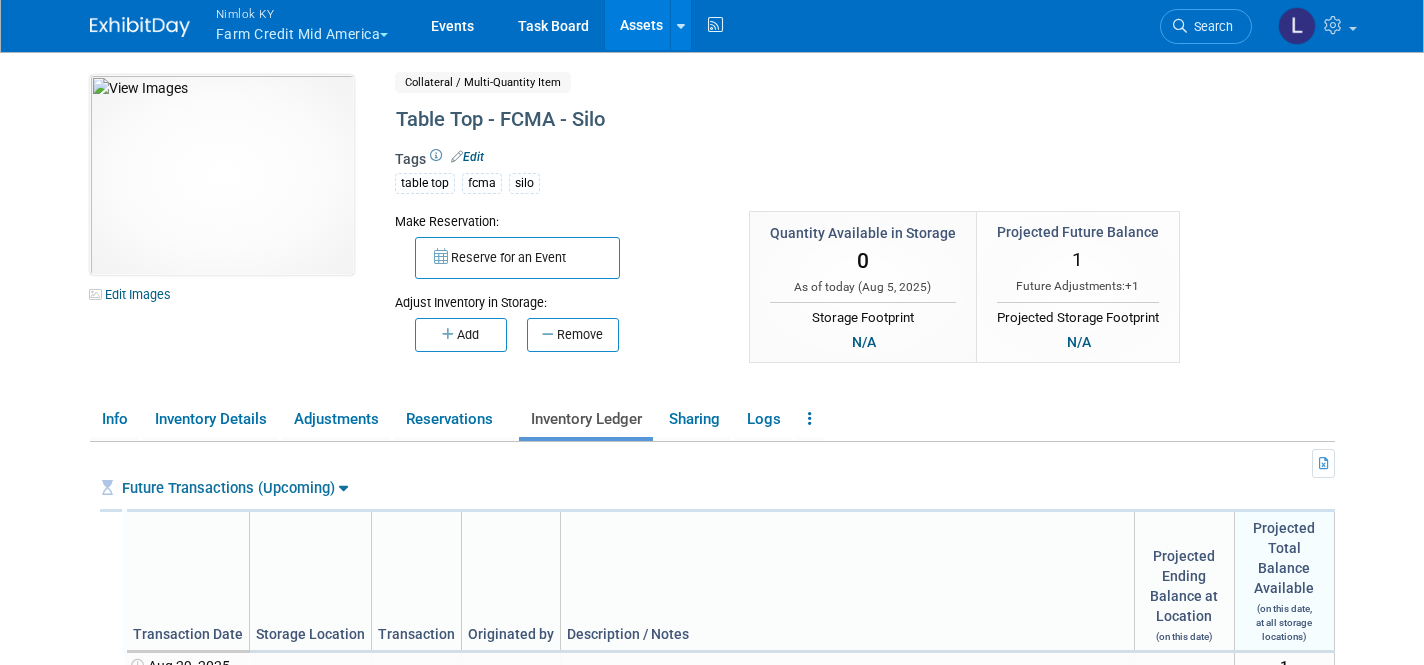 scroll, scrollTop: 0, scrollLeft: 0, axis: both 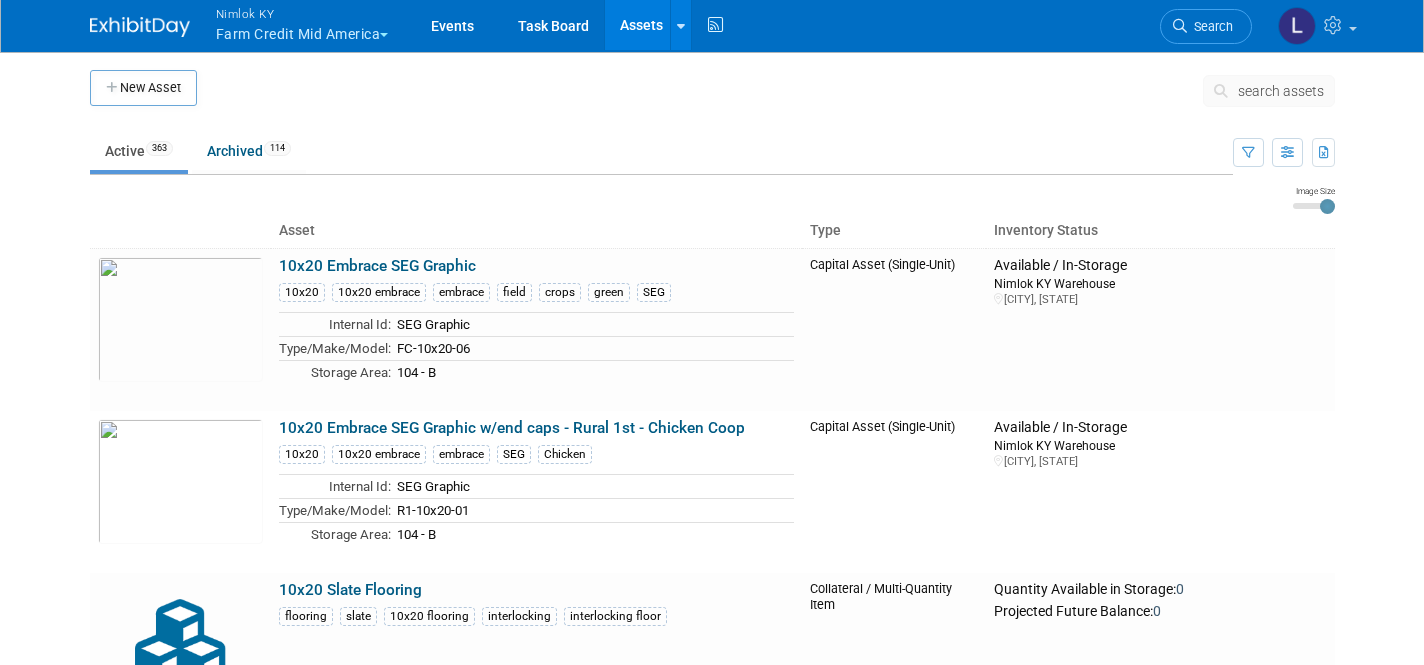click on "search assets" at bounding box center [1281, 91] 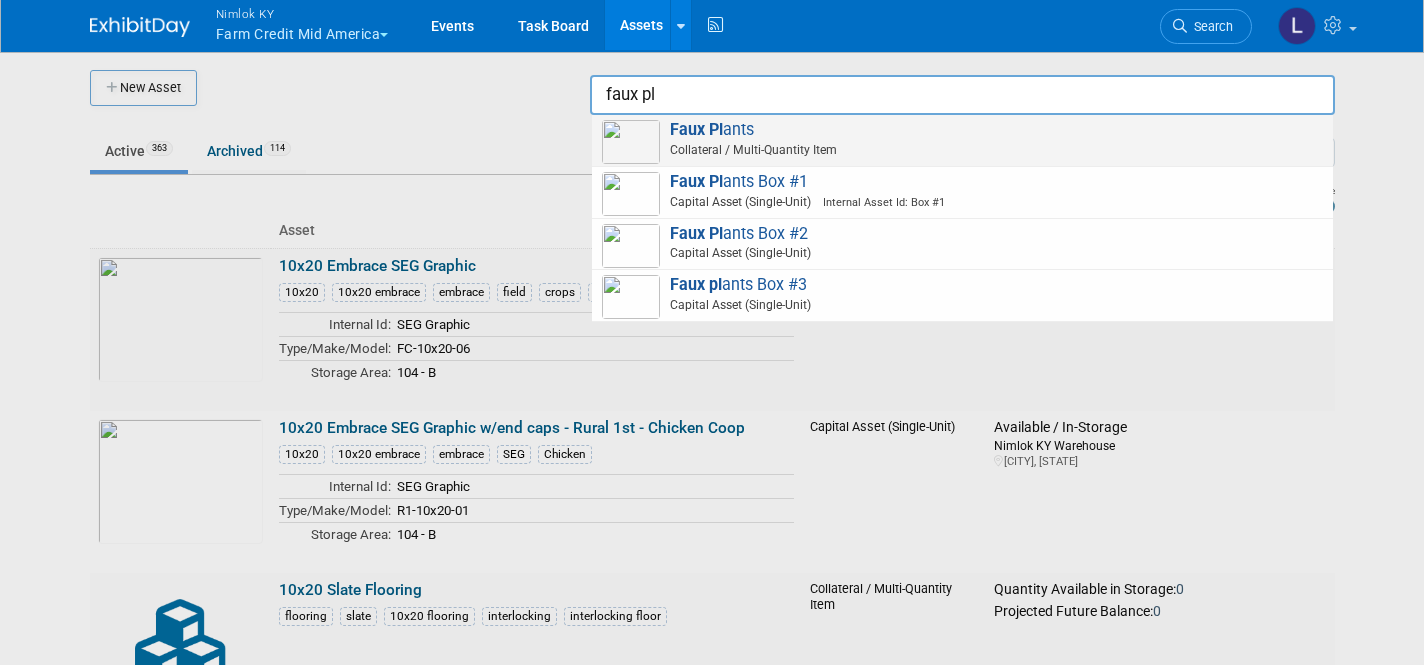 click on "Faux Pl ants Collateral / Multi-Quantity Item" at bounding box center [962, 140] 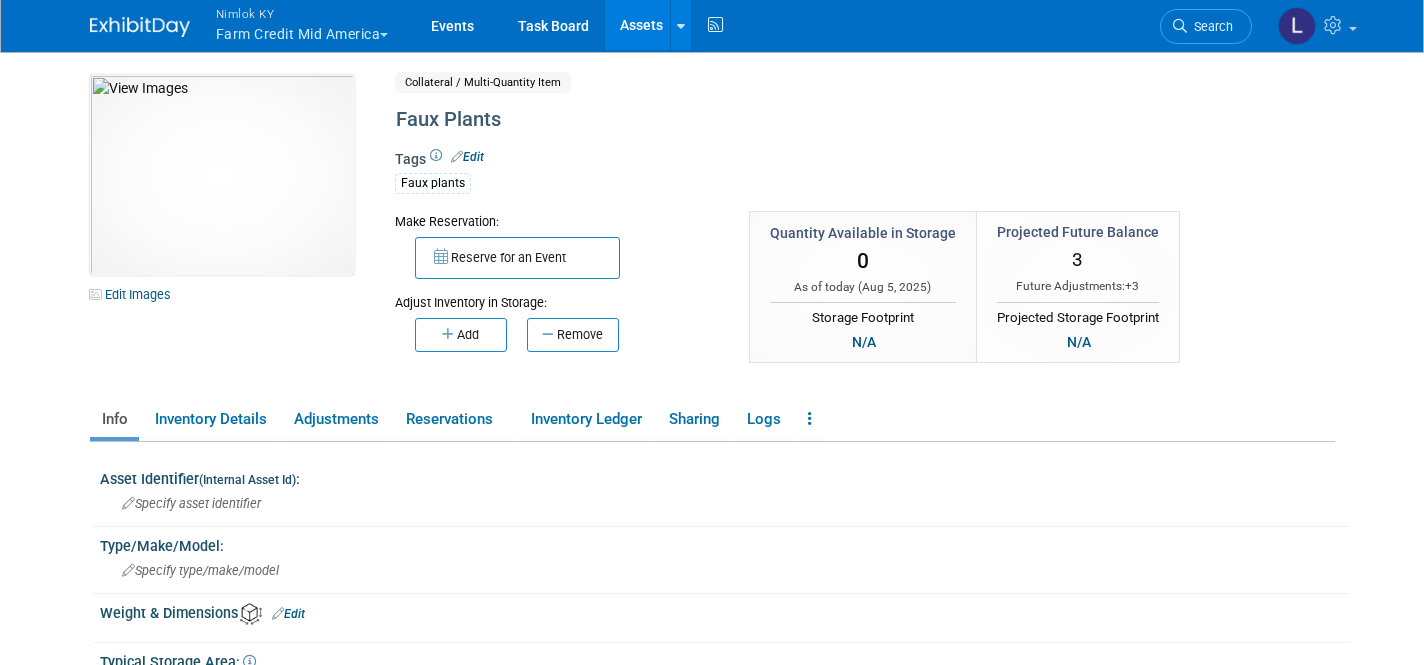 scroll, scrollTop: 0, scrollLeft: 0, axis: both 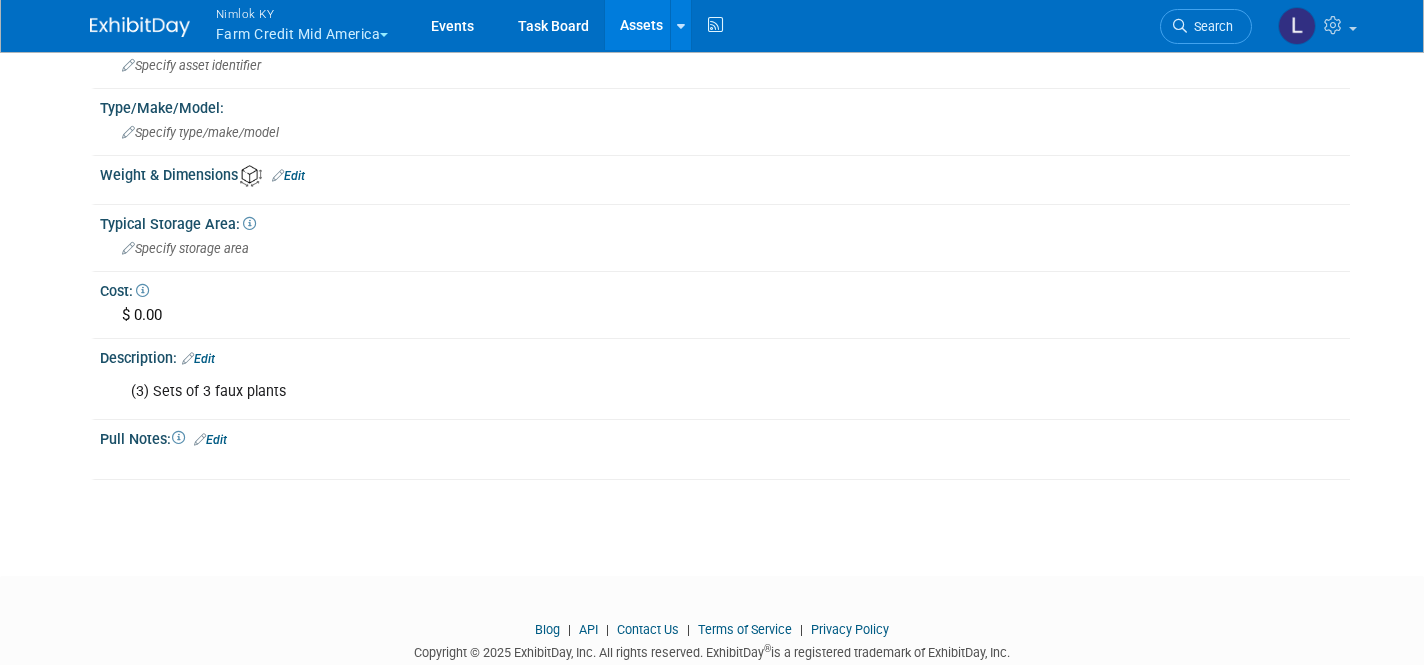 click on "Edit" at bounding box center [198, 359] 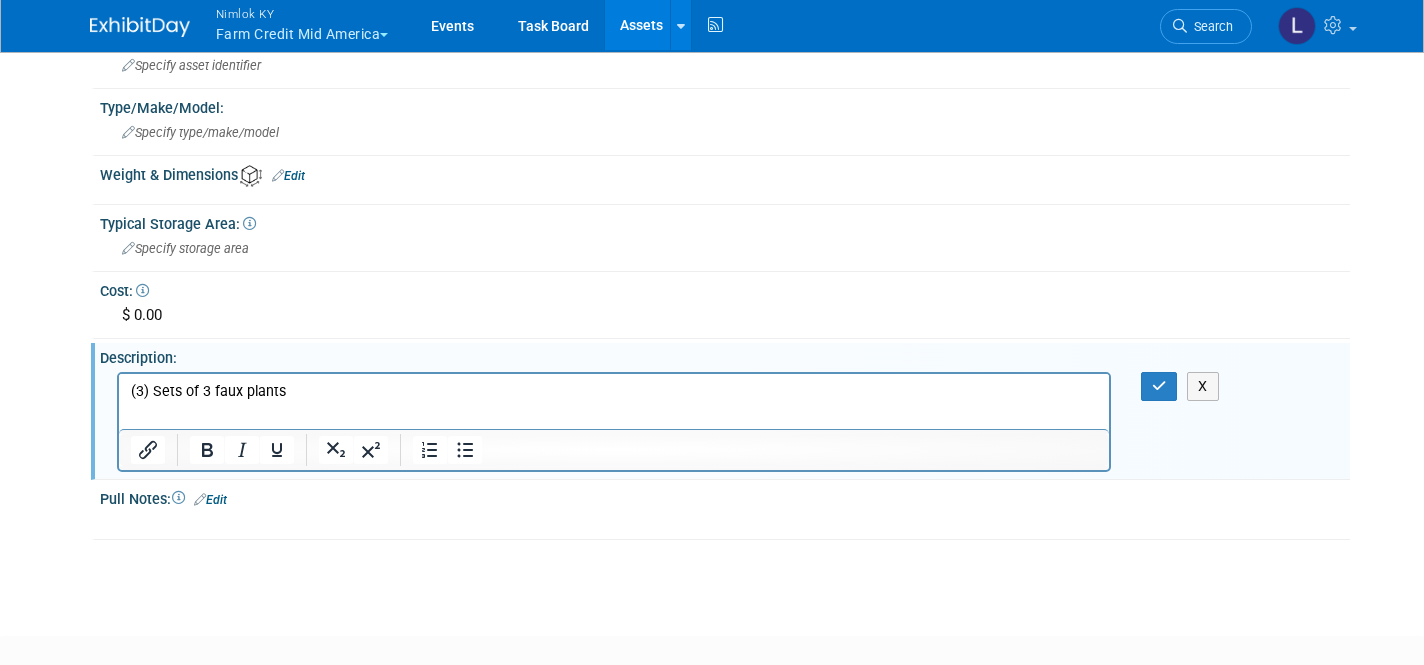 scroll, scrollTop: 0, scrollLeft: 0, axis: both 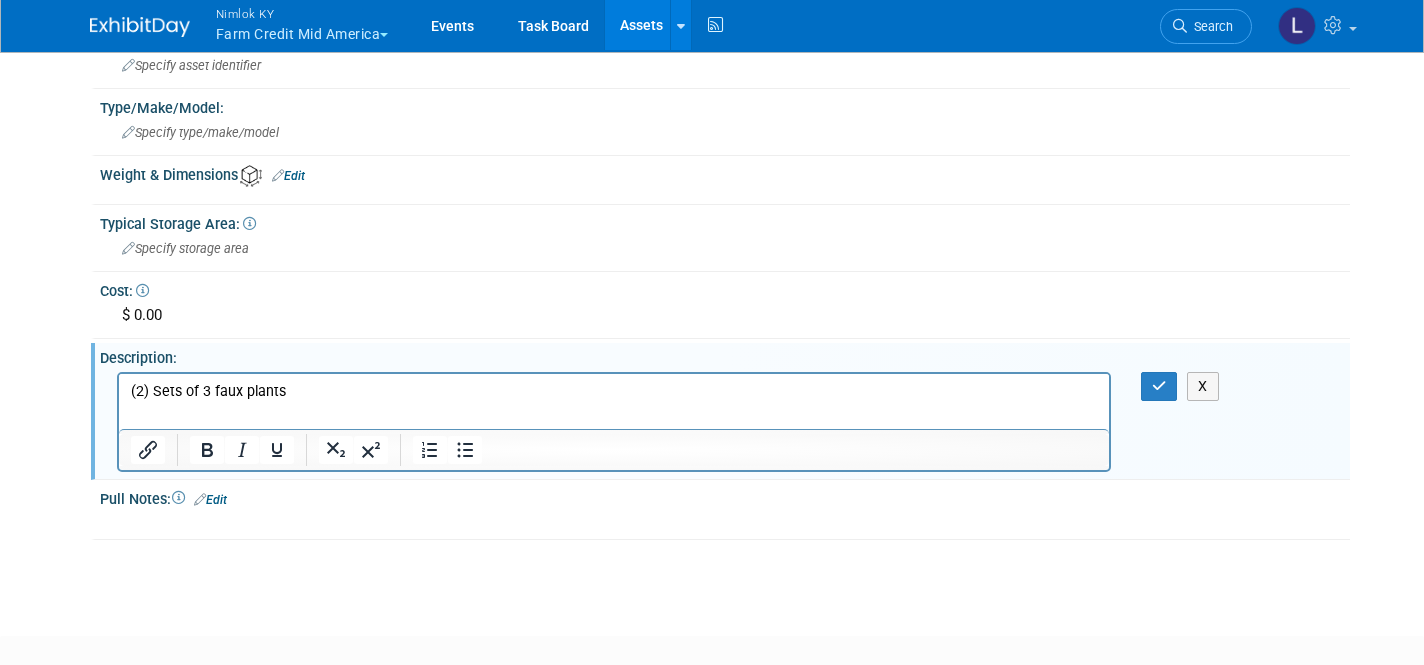 click on "(2) Sets of 3 faux plants" at bounding box center [613, 391] 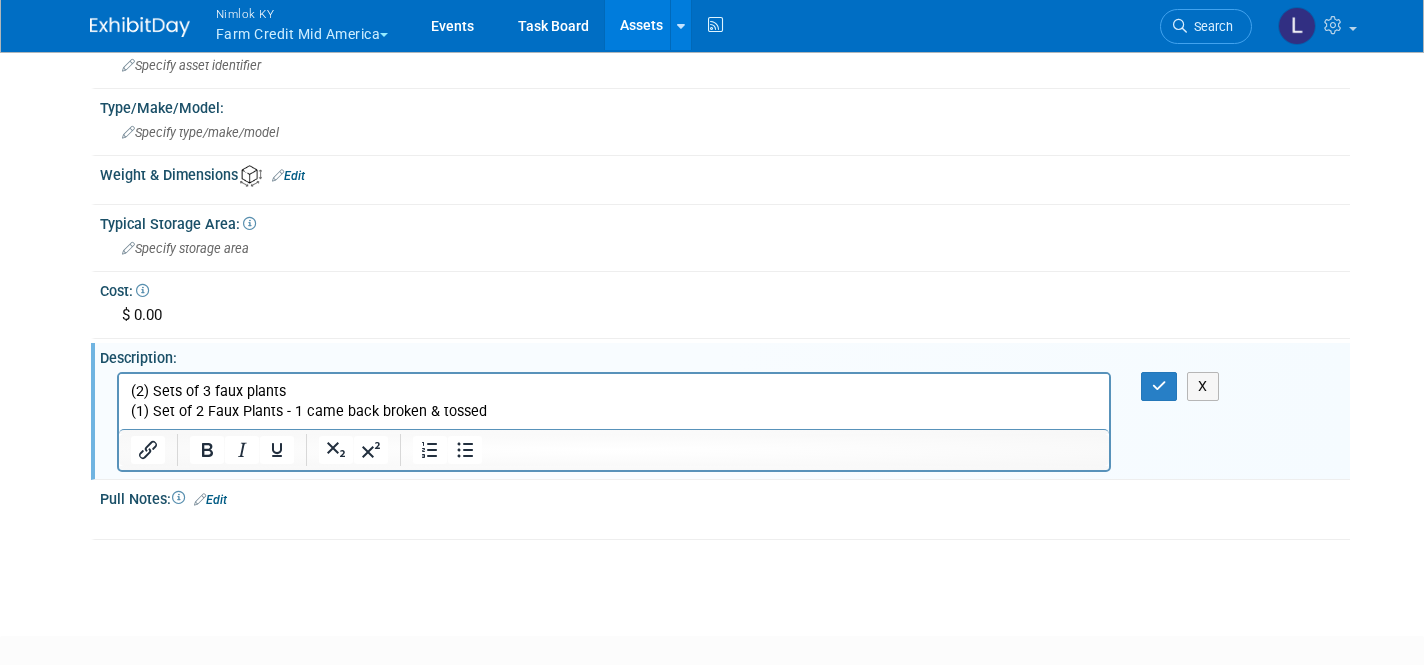 click on "(2) Sets of 3 faux plants" at bounding box center [613, 391] 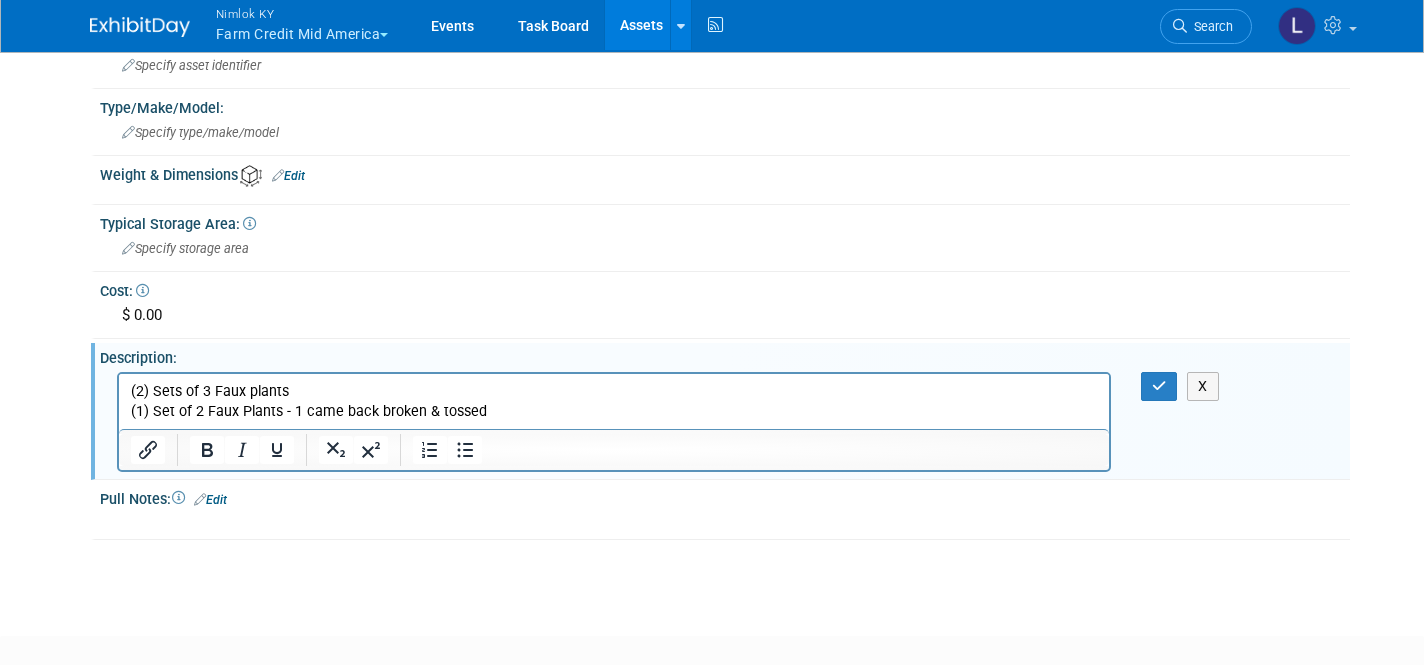 click on "(2) Sets of 3 Faux plants" at bounding box center [613, 391] 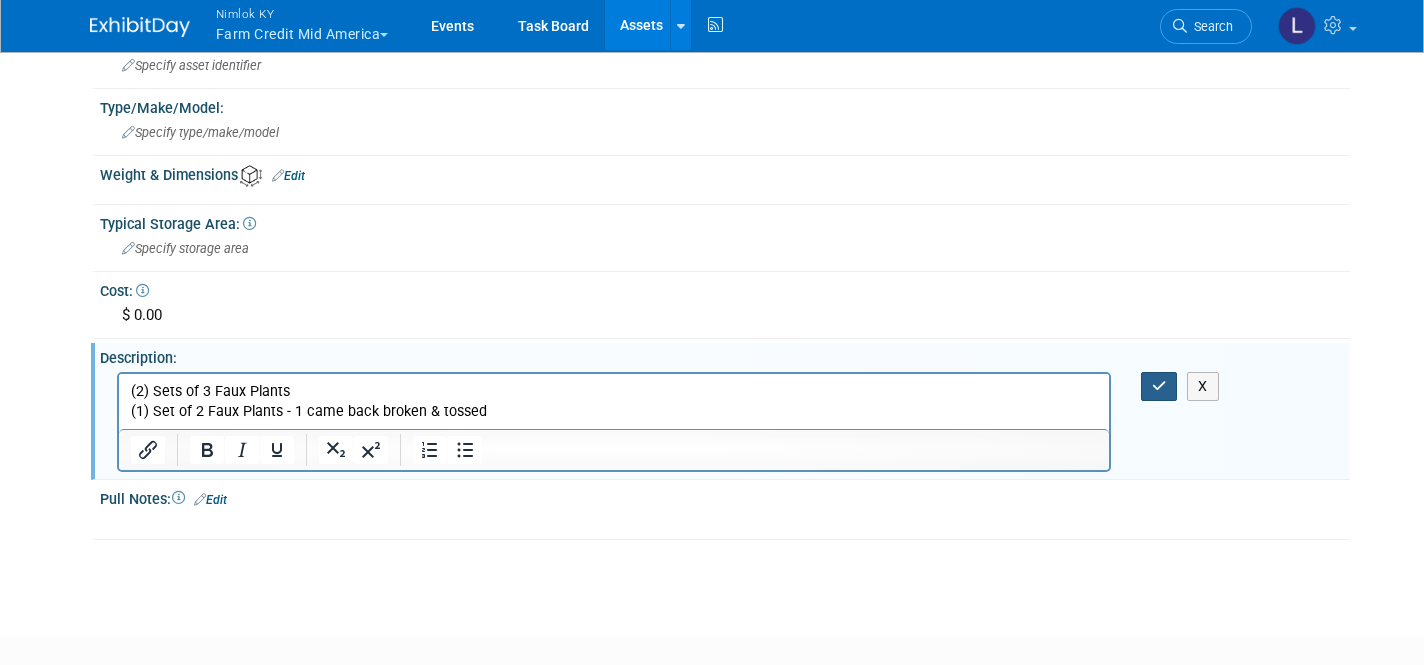 click at bounding box center [1159, 386] 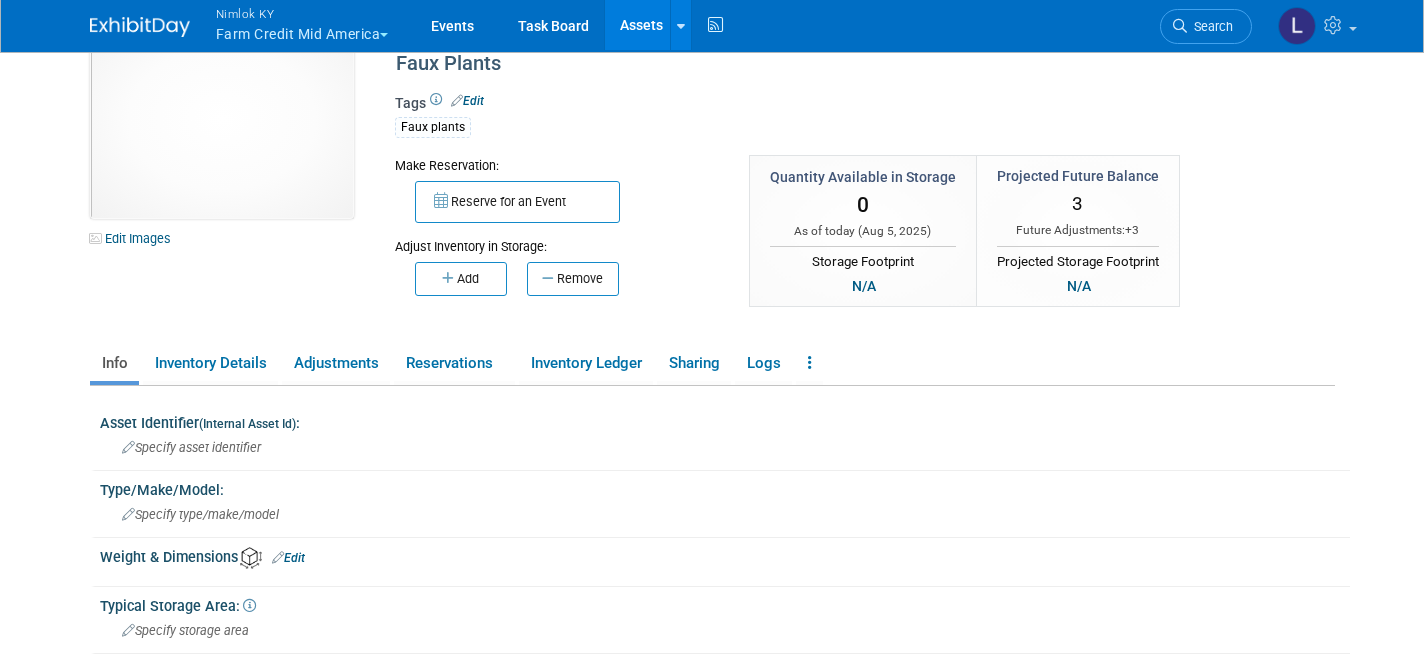 scroll, scrollTop: 58, scrollLeft: 0, axis: vertical 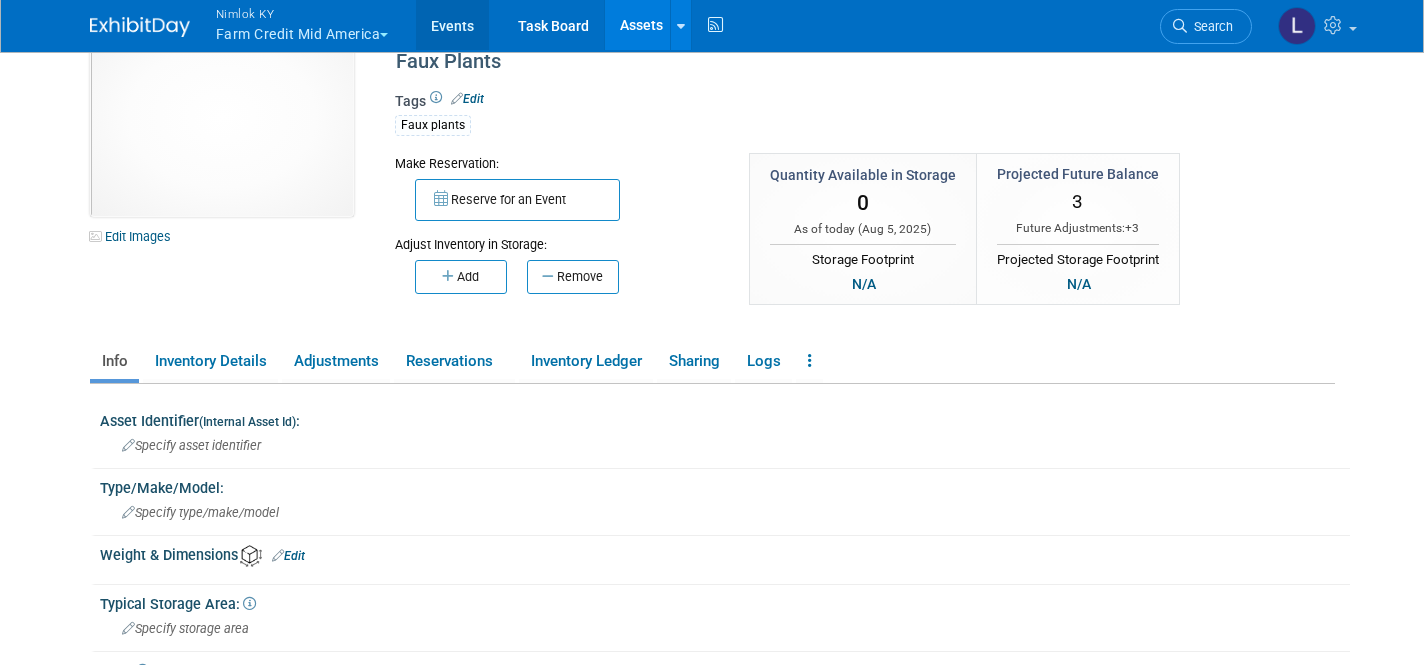 click on "Events" at bounding box center [452, 25] 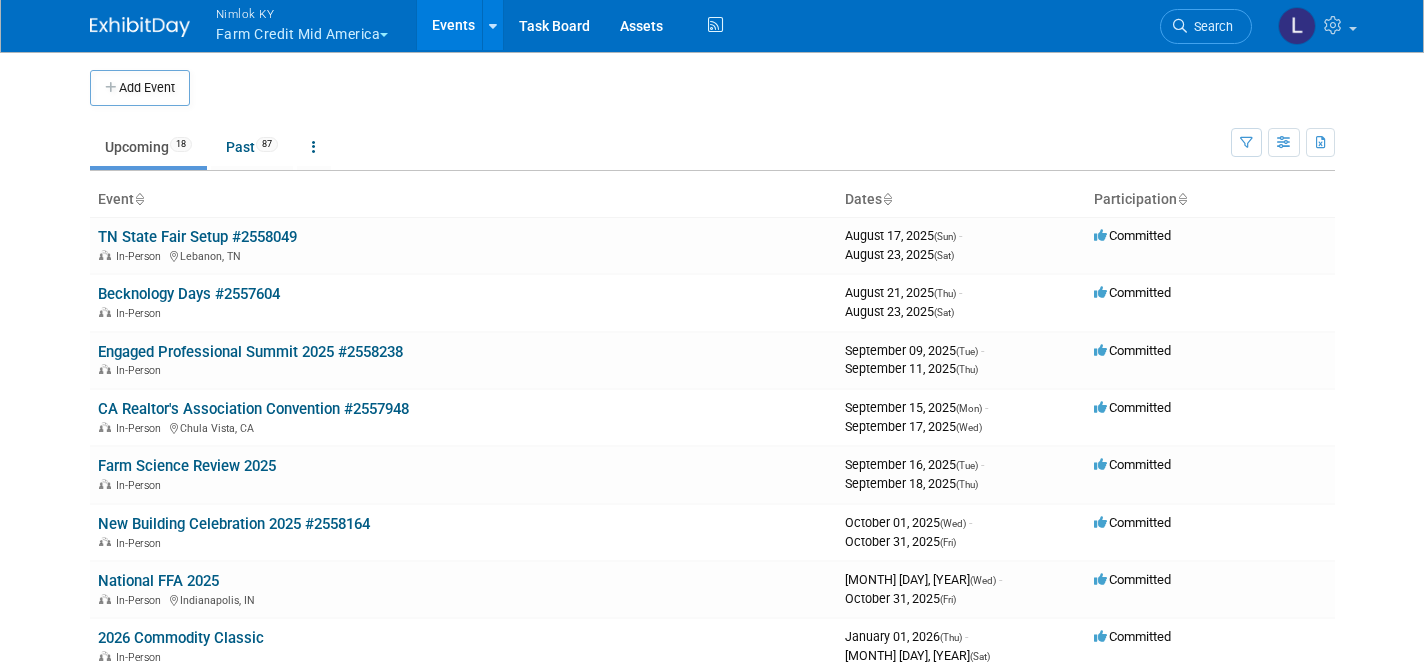 scroll, scrollTop: 0, scrollLeft: 0, axis: both 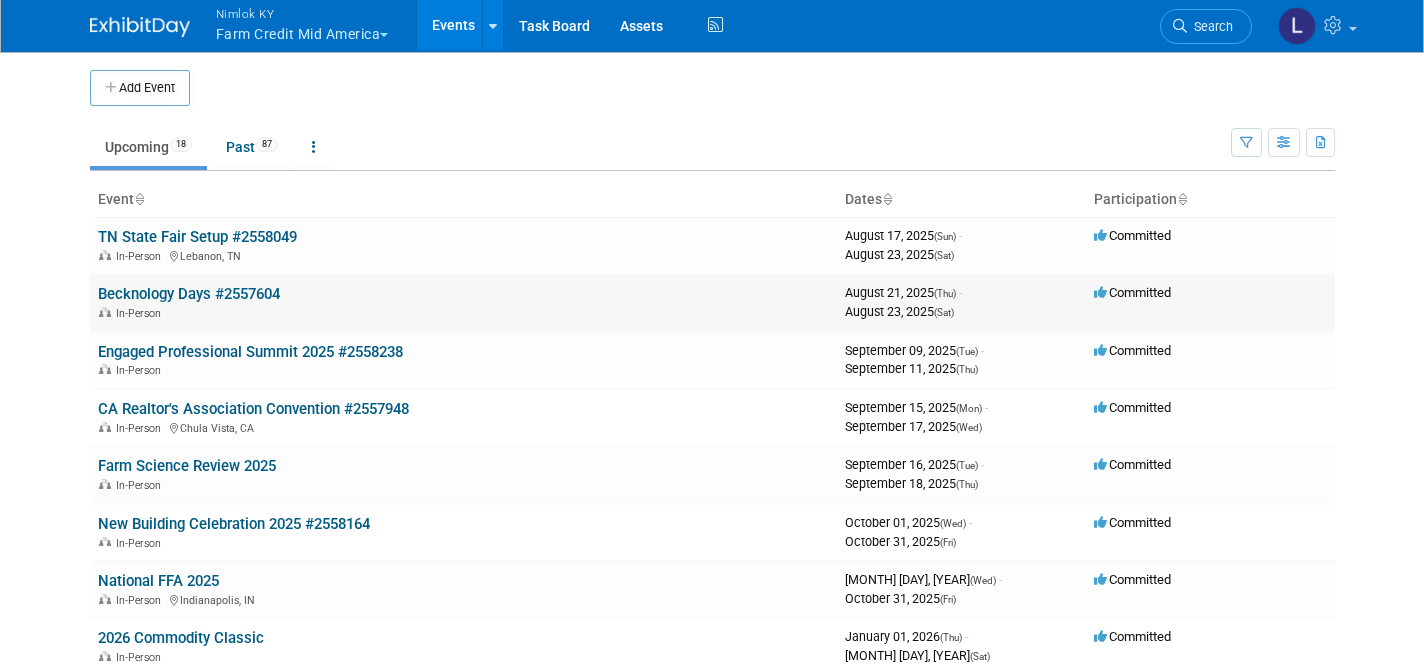 click on "Becknology Days #2557604" at bounding box center (189, 294) 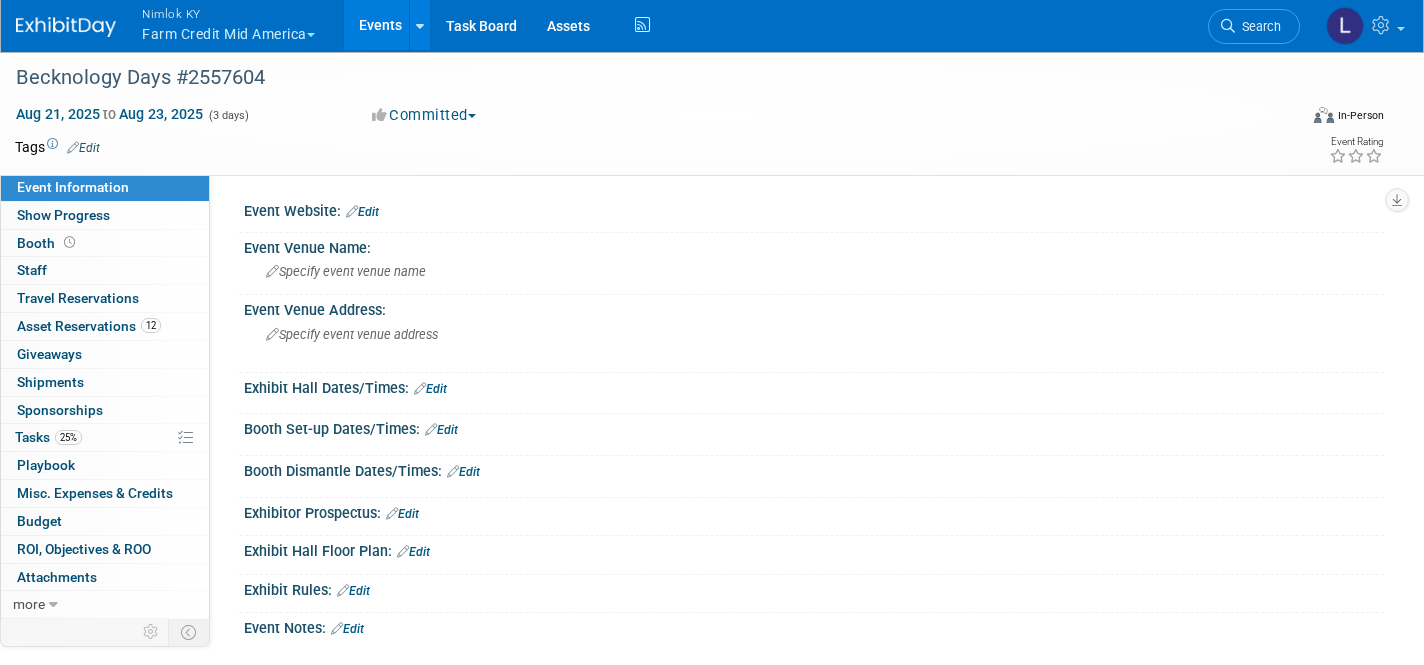 scroll, scrollTop: 0, scrollLeft: 0, axis: both 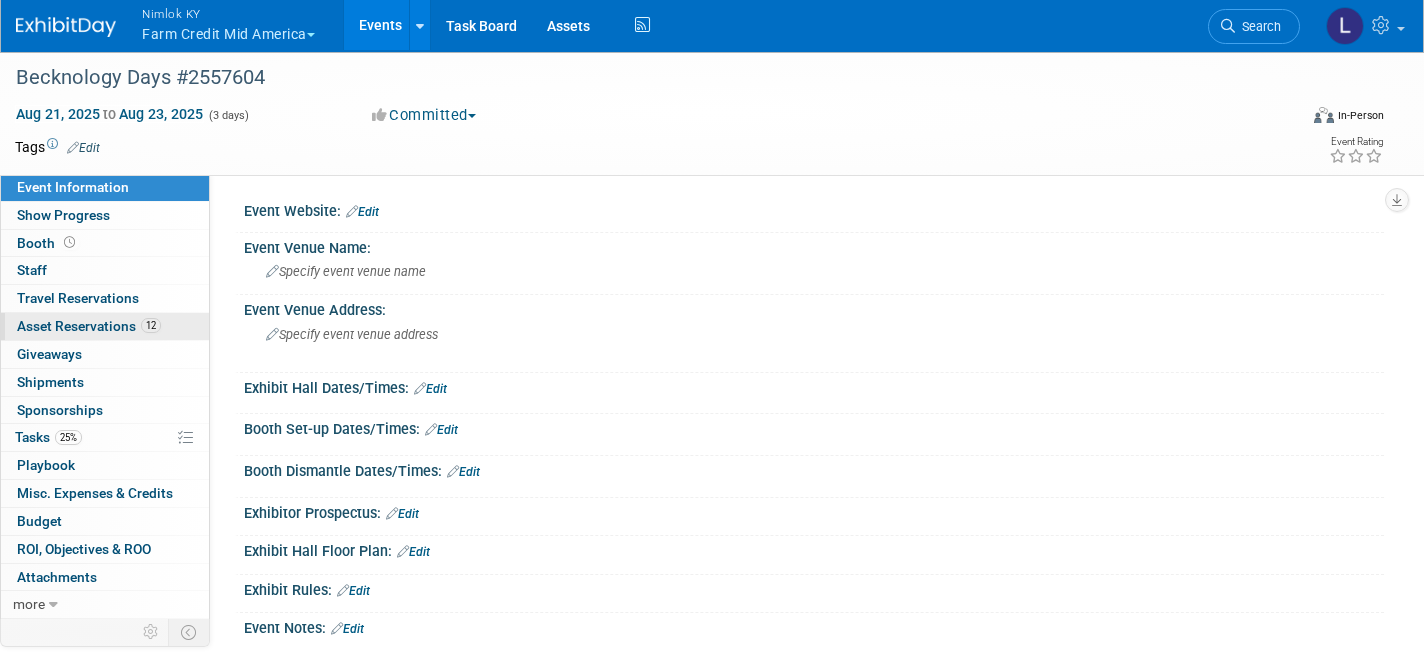 click on "Asset Reservations 12" at bounding box center (89, 326) 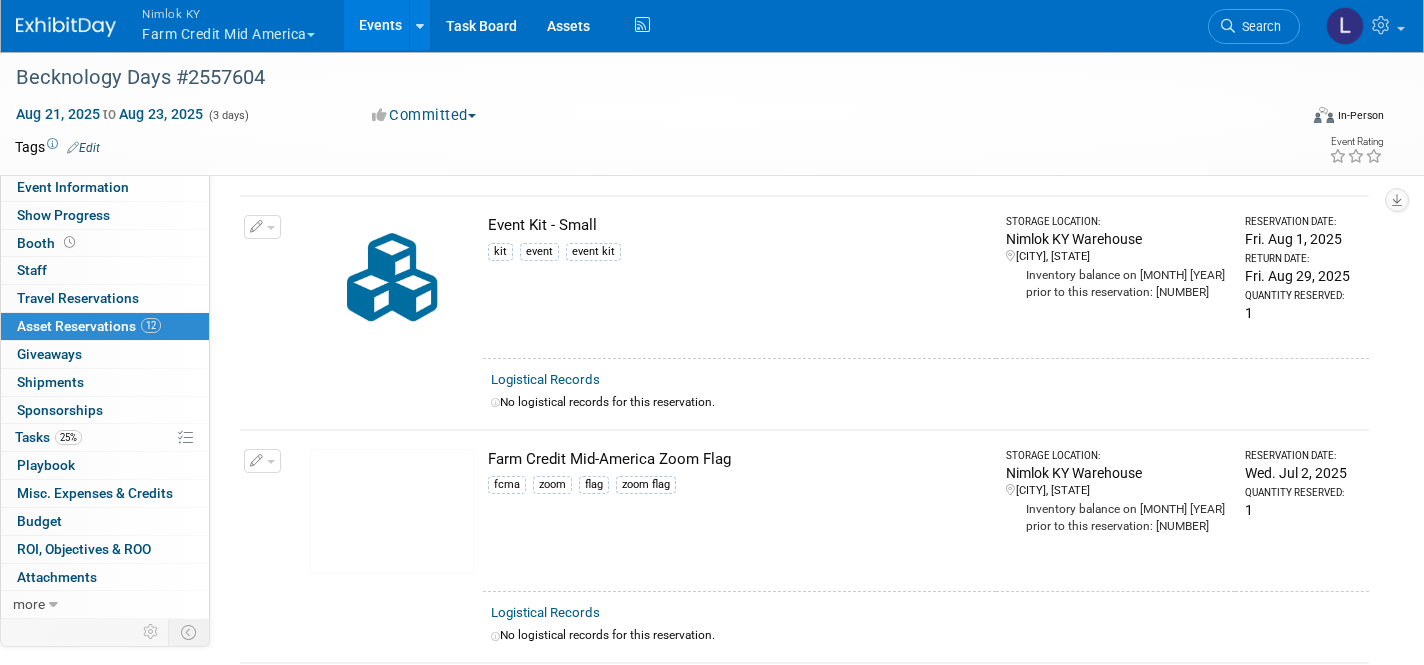scroll, scrollTop: 777, scrollLeft: 0, axis: vertical 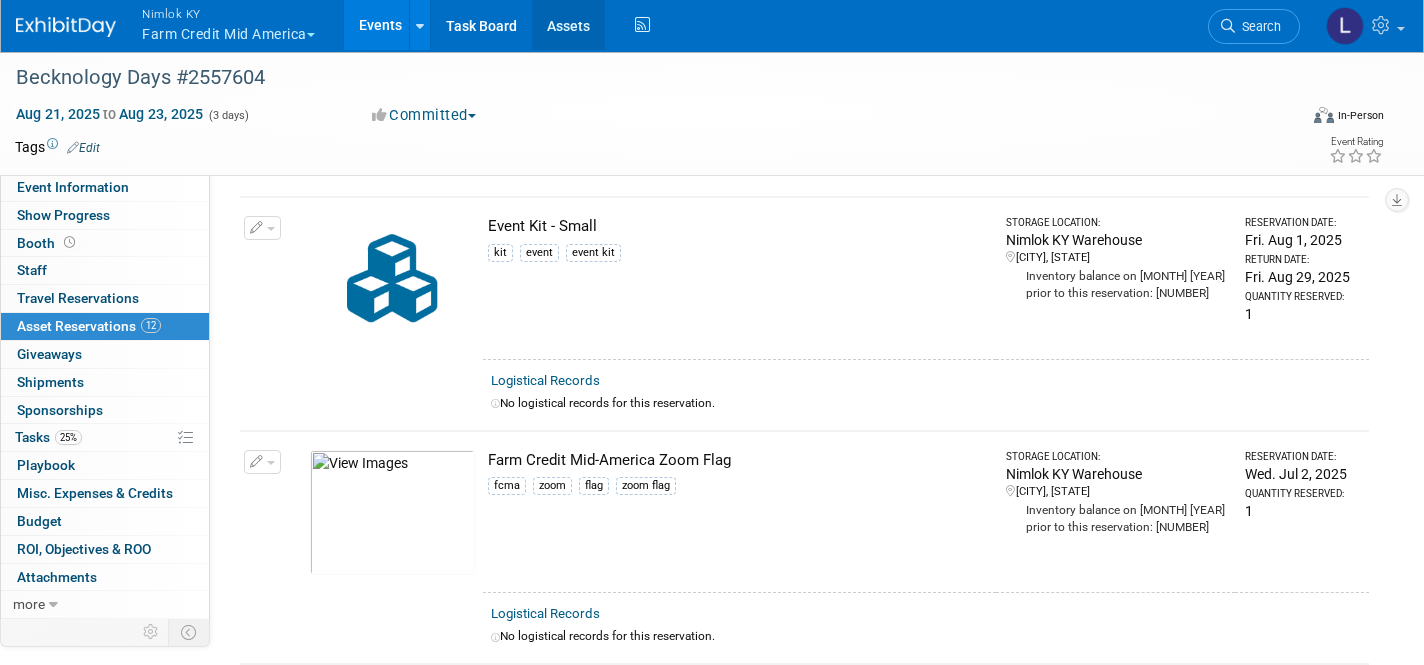 click on "Assets" at bounding box center [568, 25] 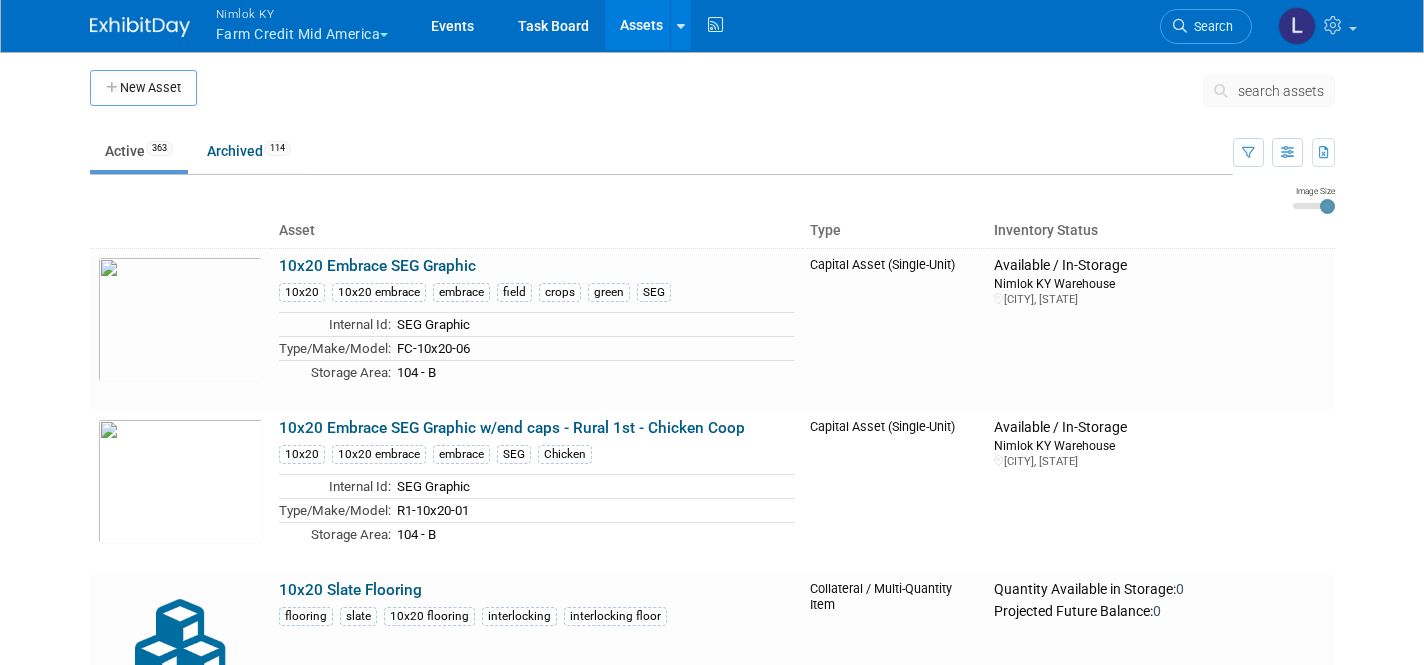 scroll, scrollTop: 0, scrollLeft: 0, axis: both 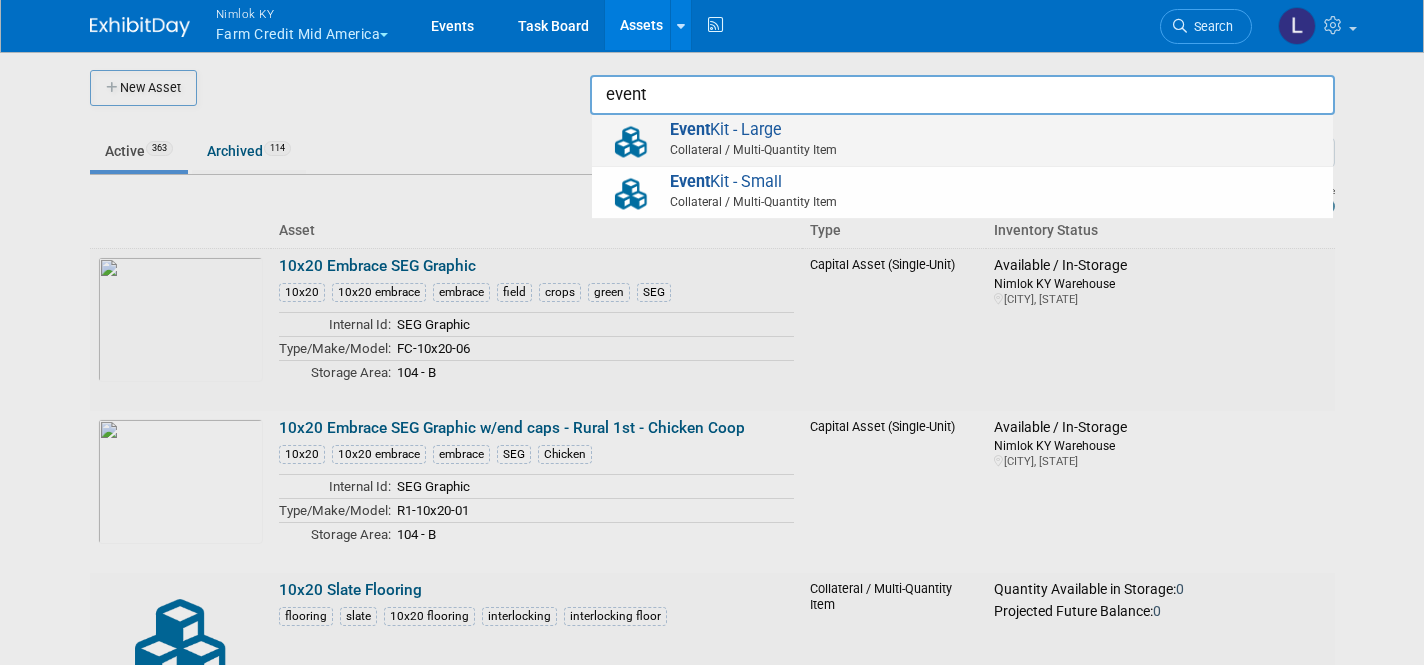 click on "Event" at bounding box center [690, 129] 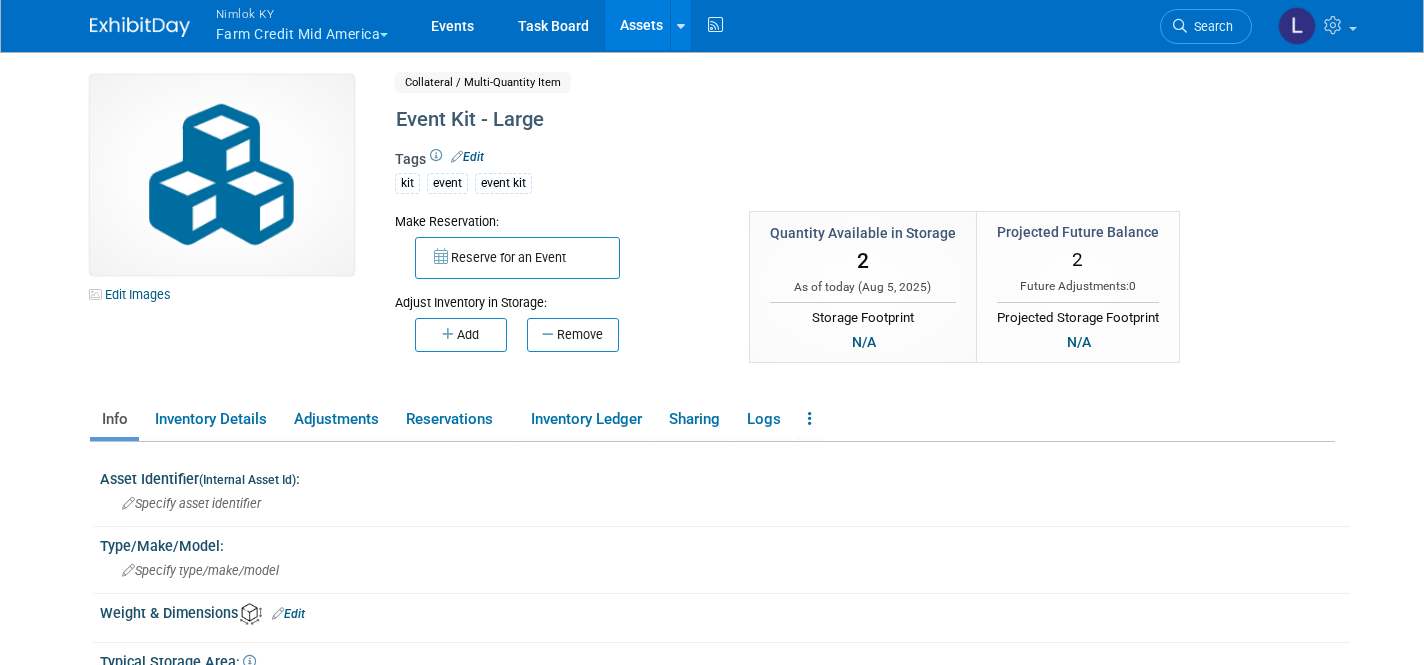 scroll, scrollTop: 0, scrollLeft: 0, axis: both 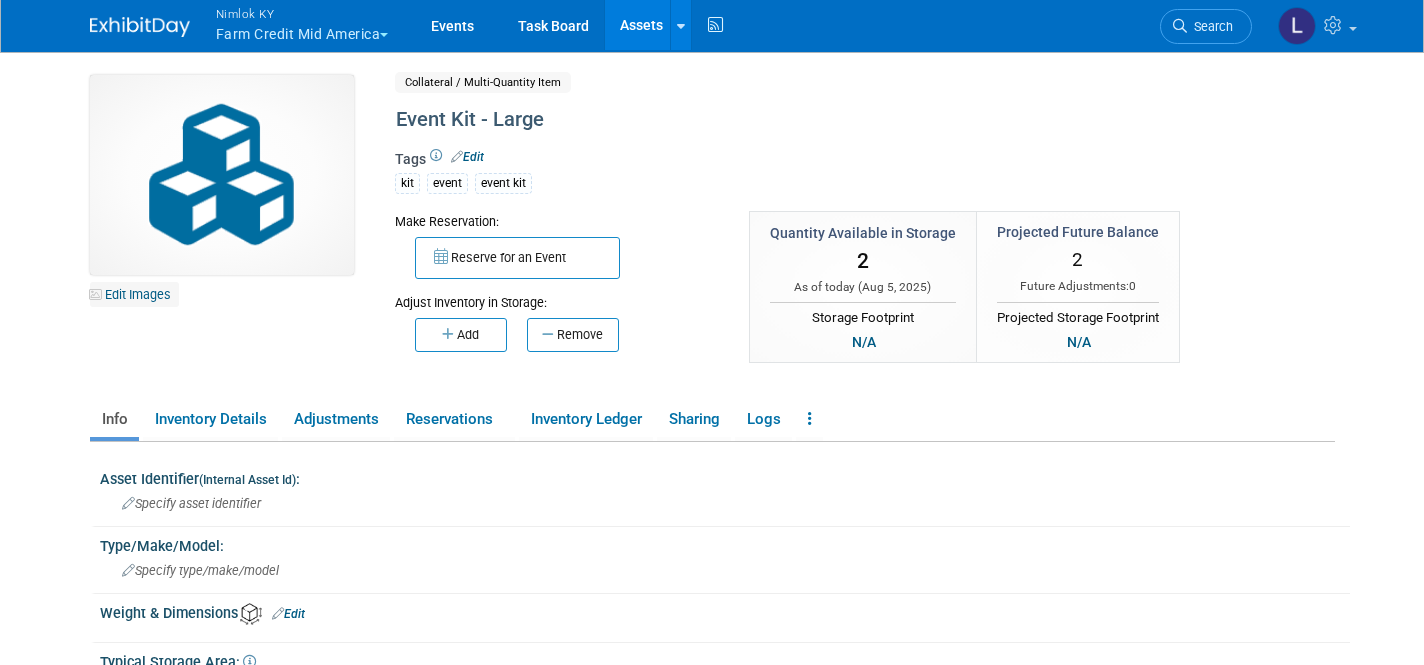 click on "Edit Images" at bounding box center (134, 294) 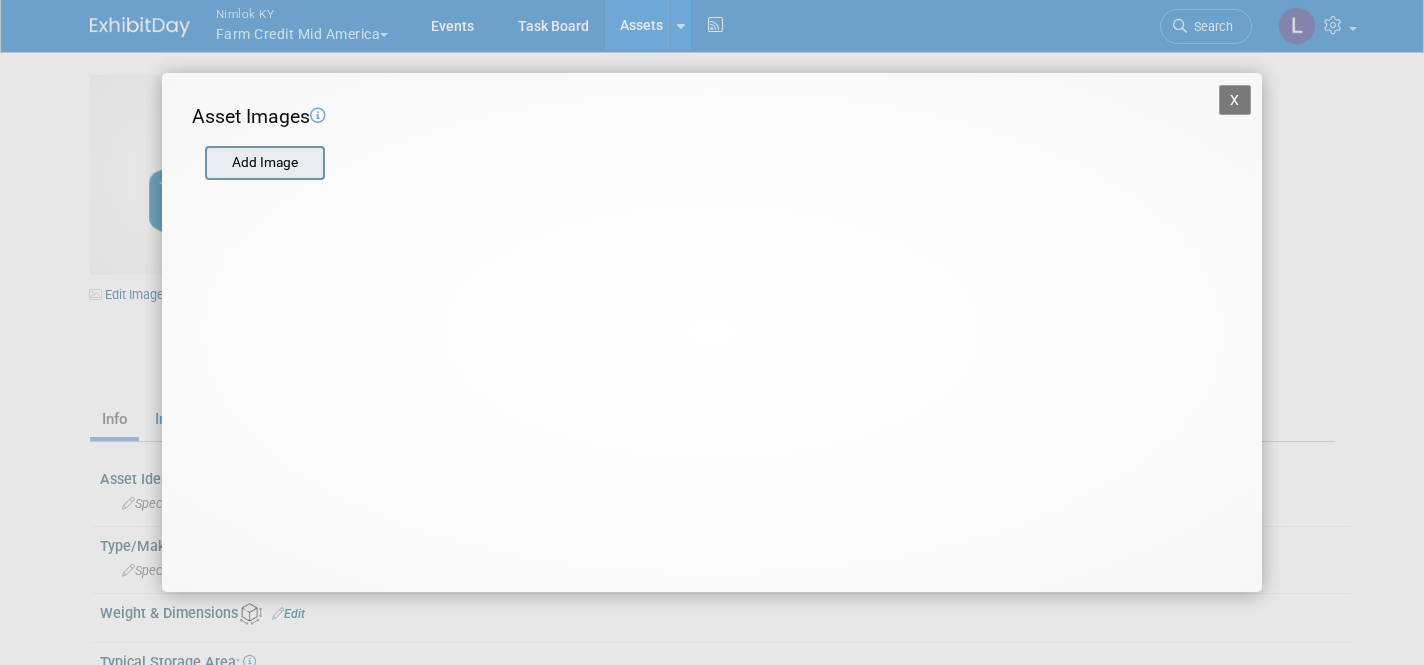 click at bounding box center [204, 163] 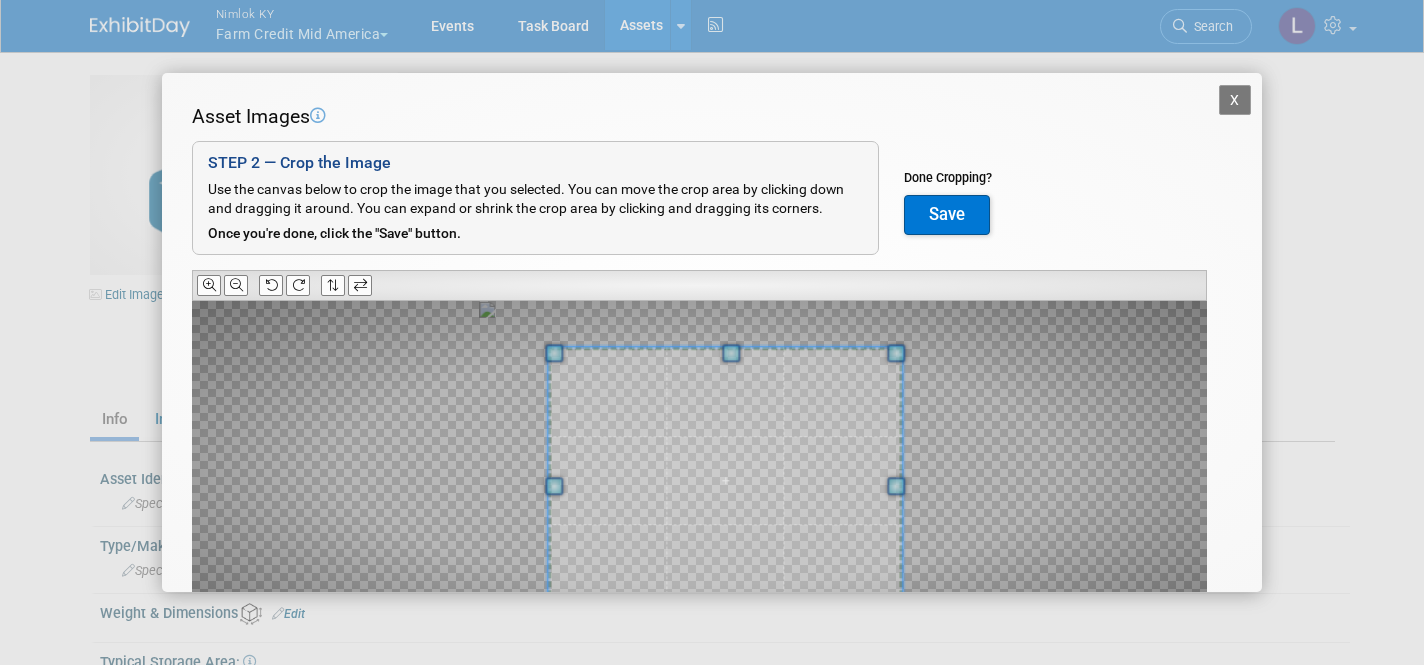 click at bounding box center [725, 481] 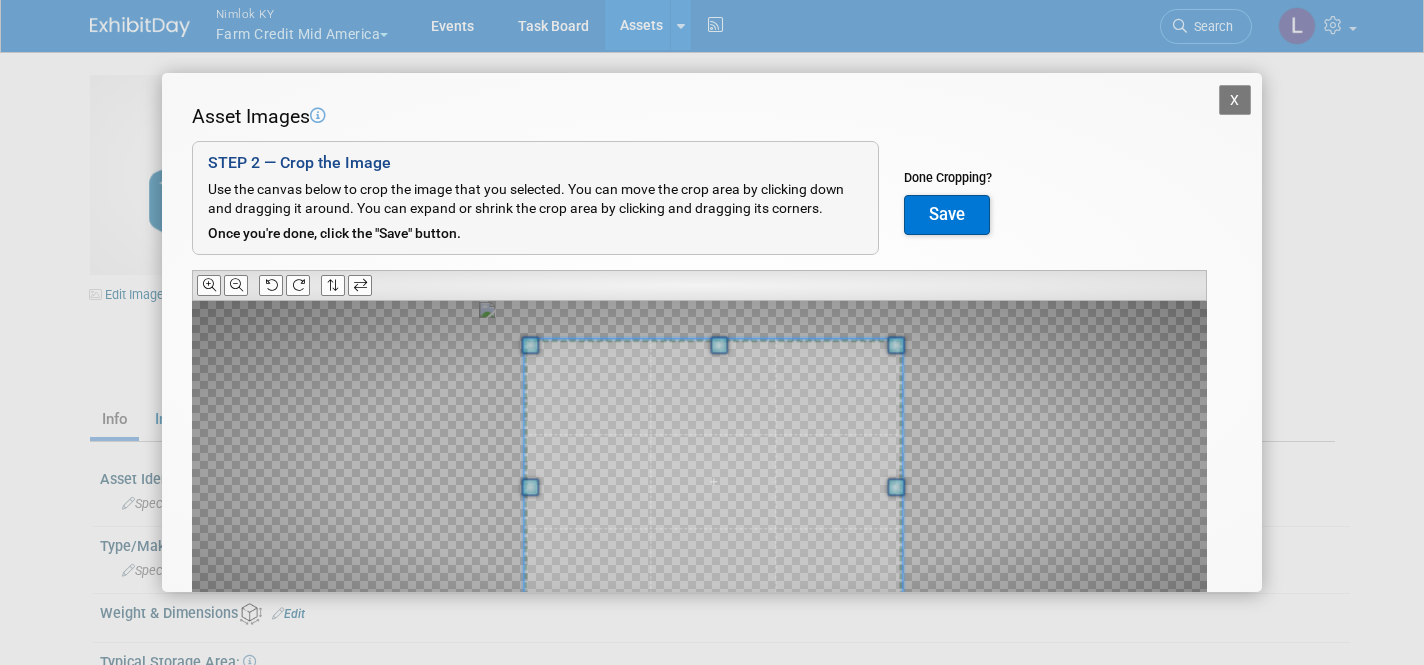 click at bounding box center [713, 481] 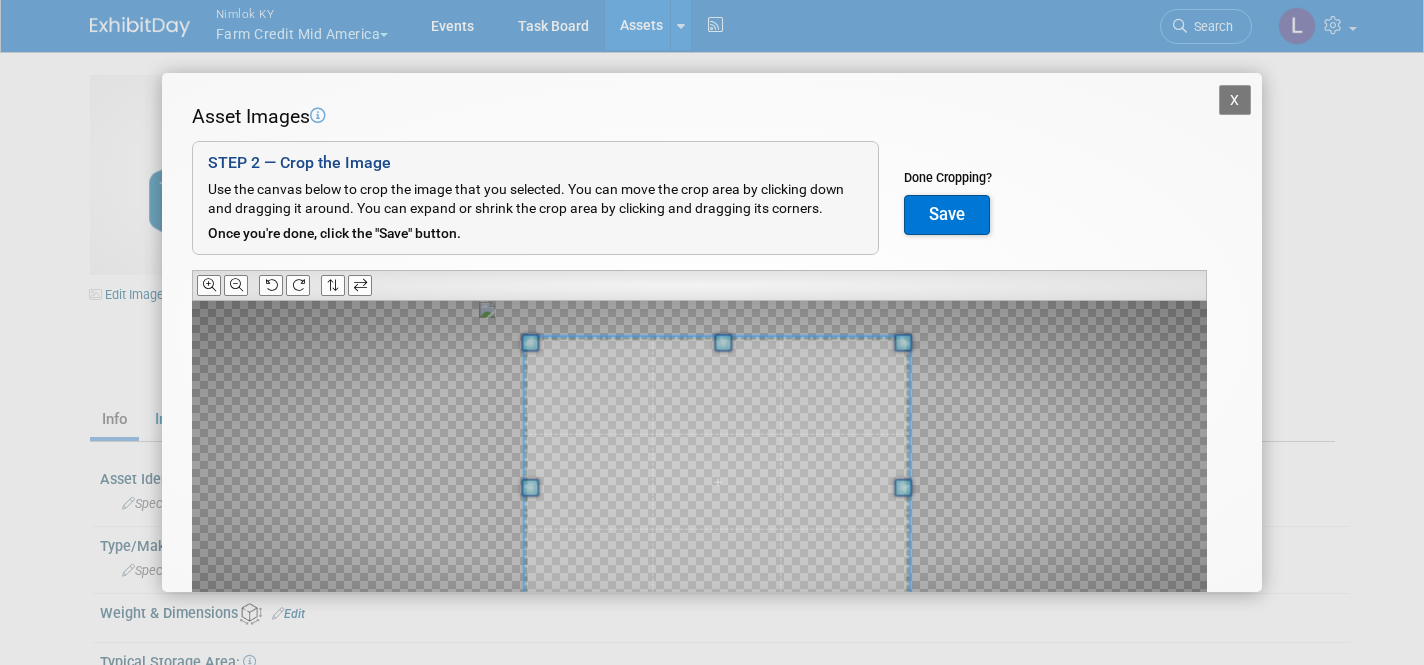 click at bounding box center (904, 488) 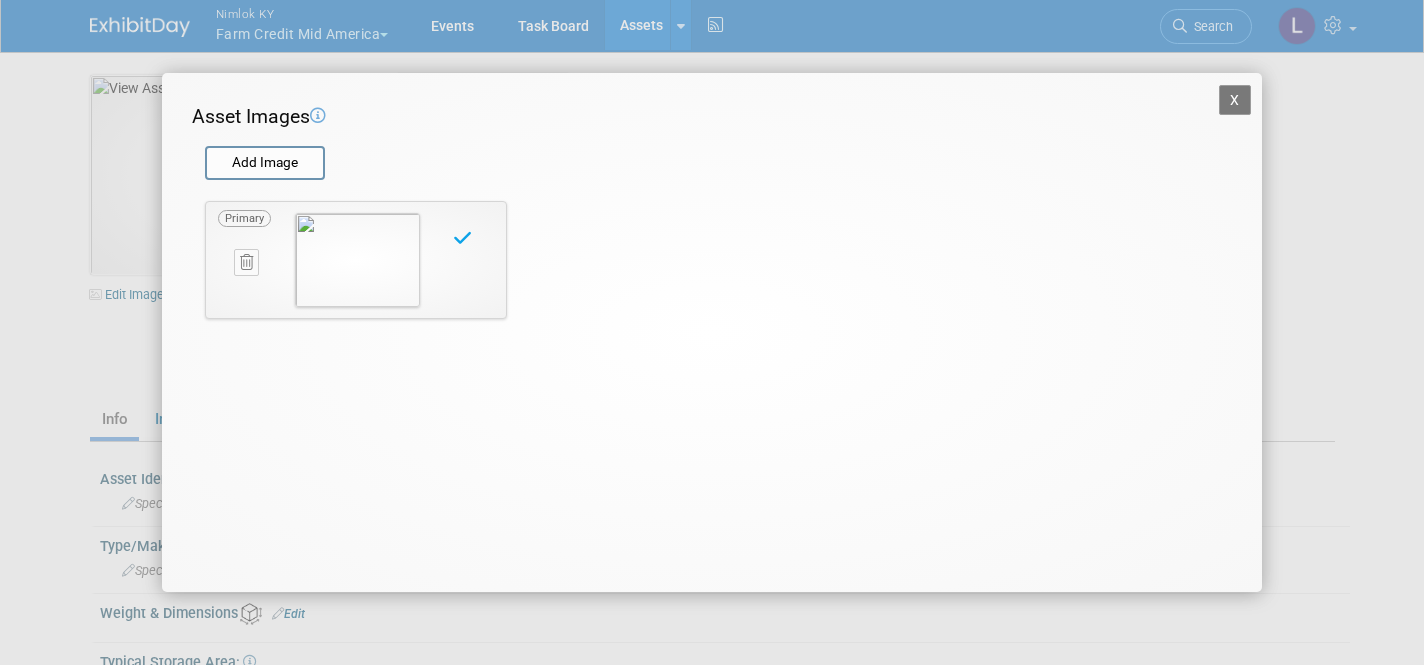 click on "X" at bounding box center (1235, 100) 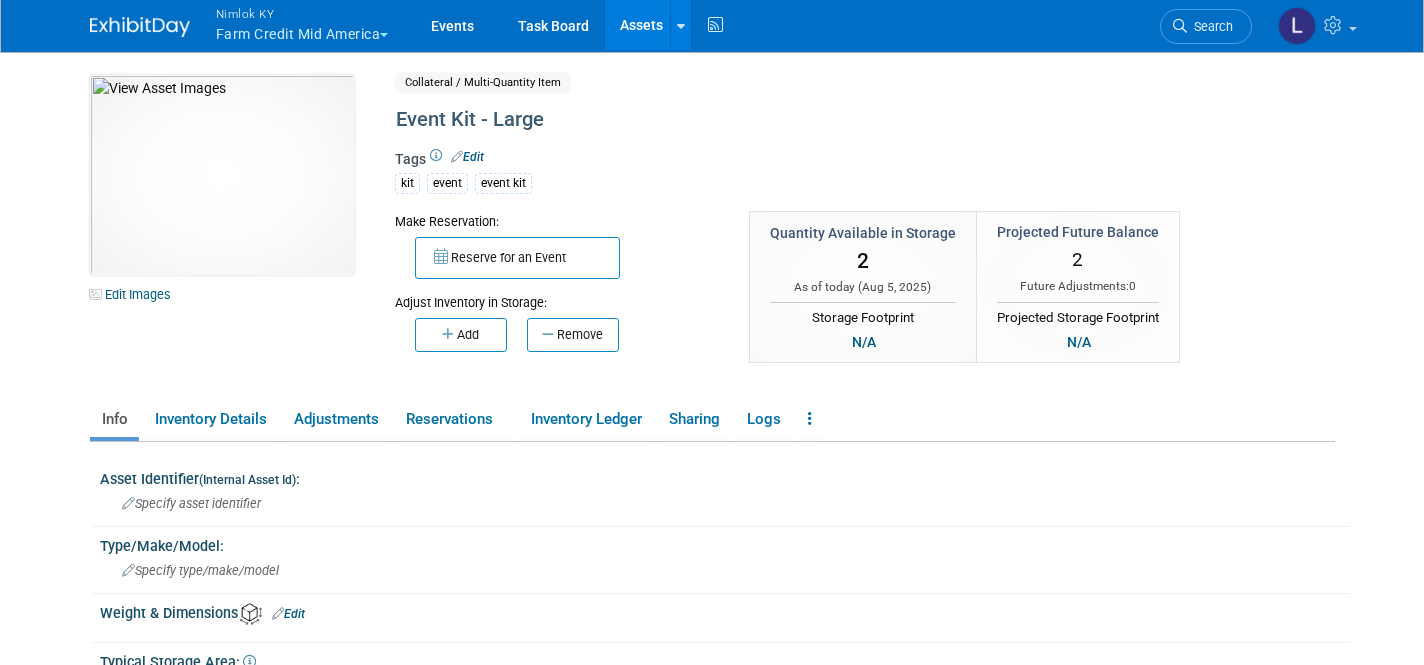 click on "Assets" at bounding box center [641, 25] 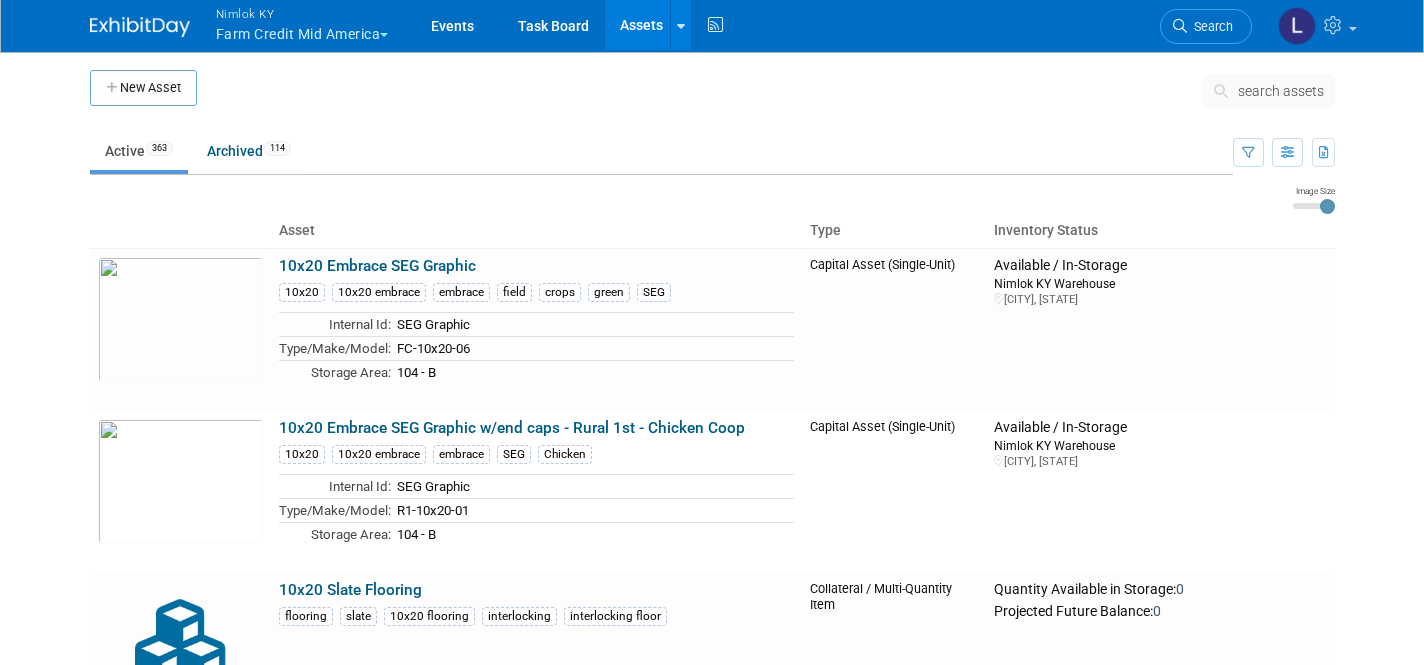scroll, scrollTop: 0, scrollLeft: 0, axis: both 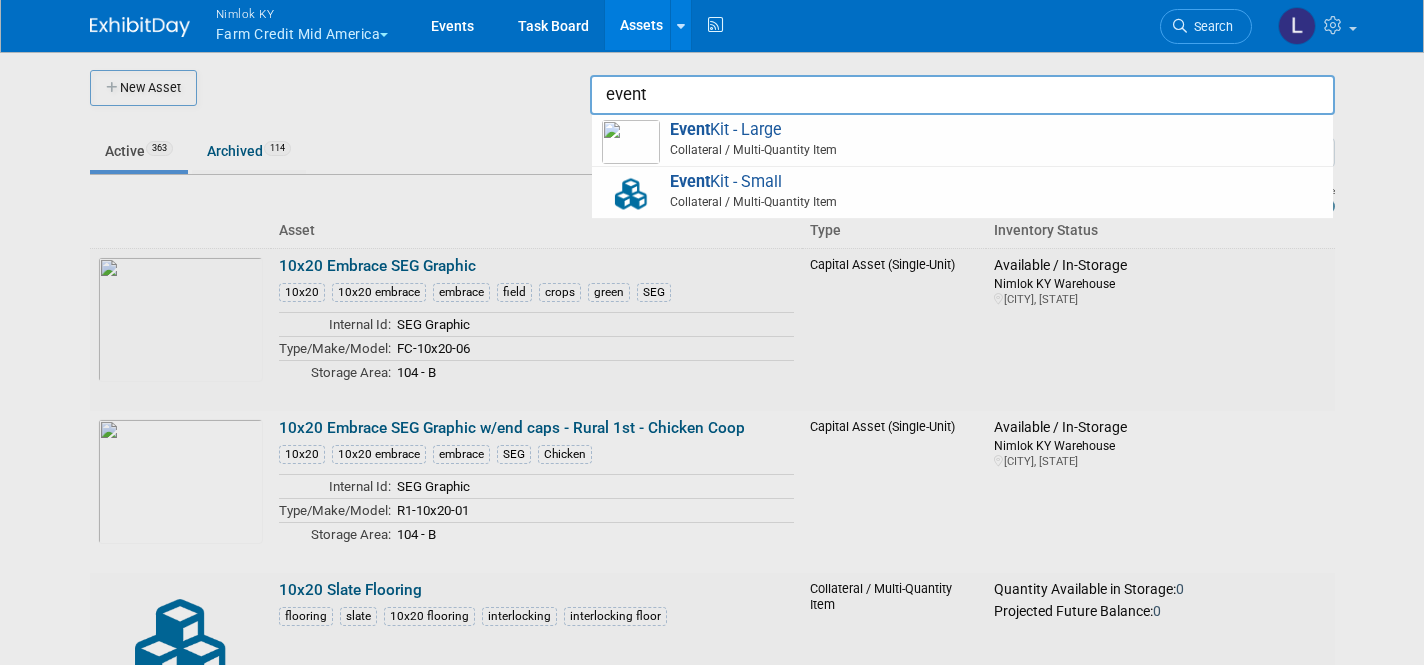 type on "event" 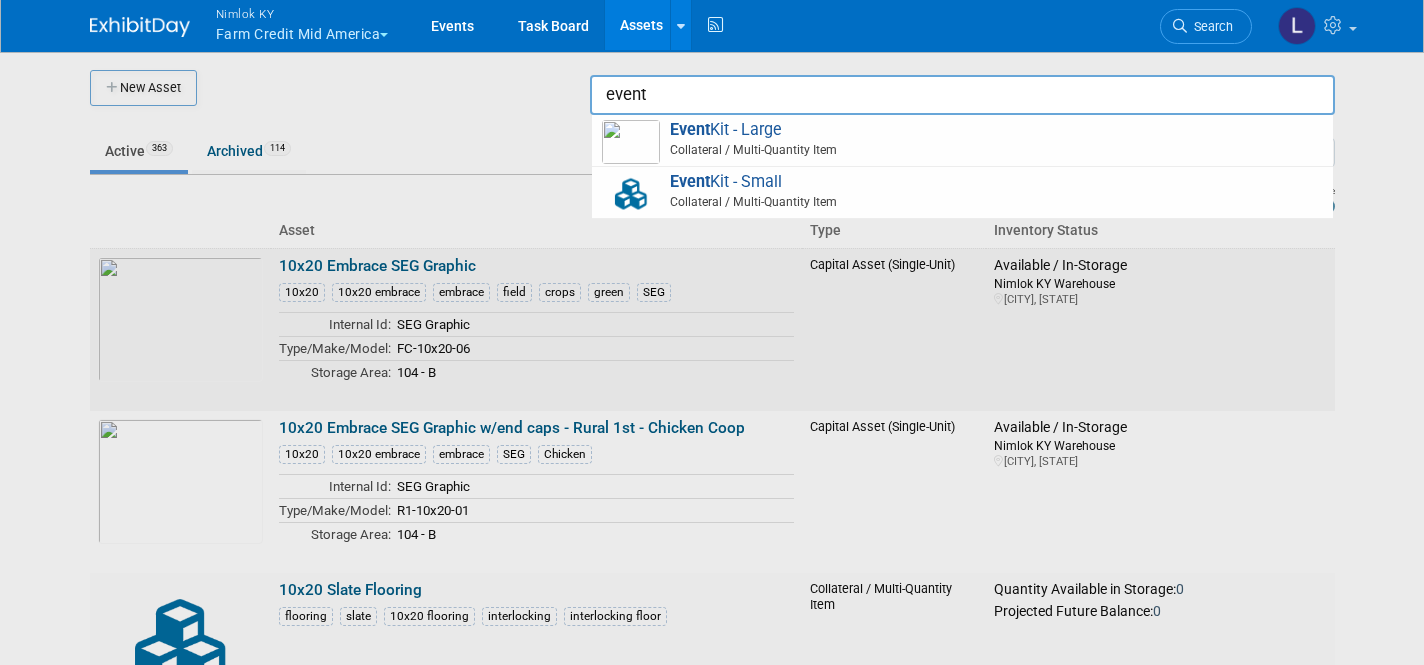 drag, startPoint x: 918, startPoint y: 326, endPoint x: 804, endPoint y: 339, distance: 114.73883 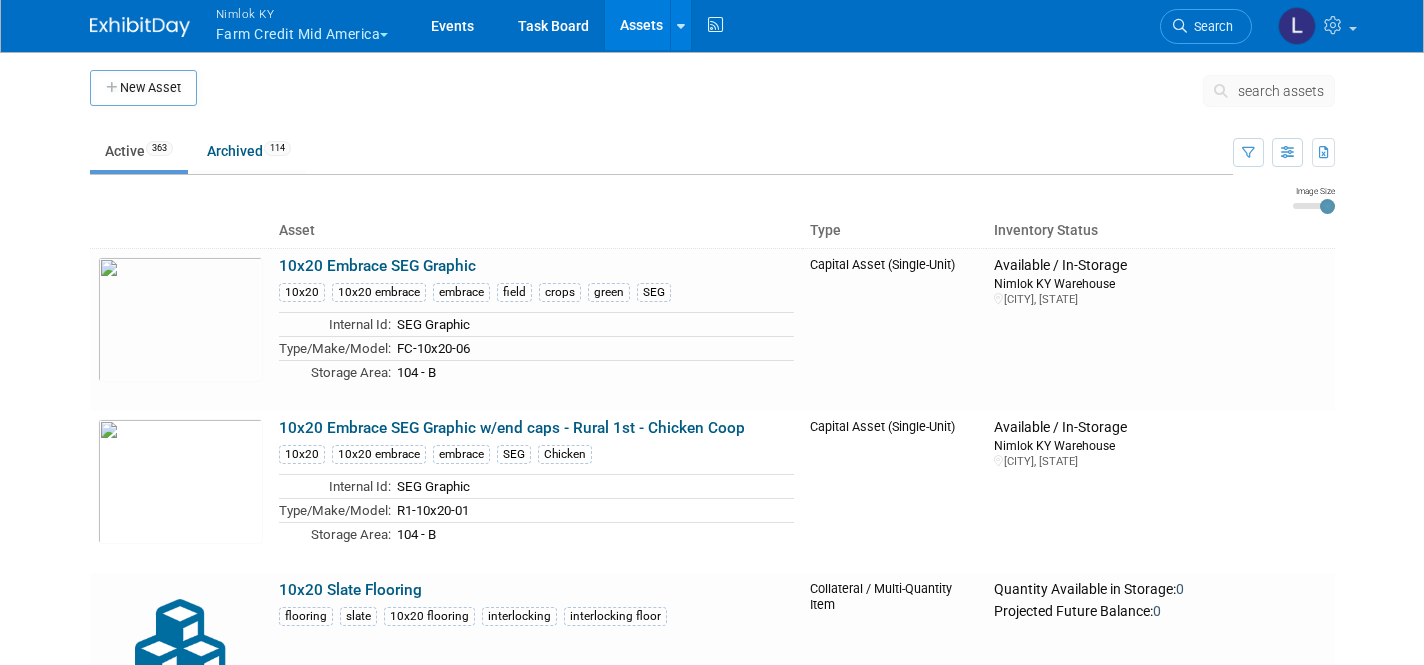 click on "search assets" at bounding box center (1281, 91) 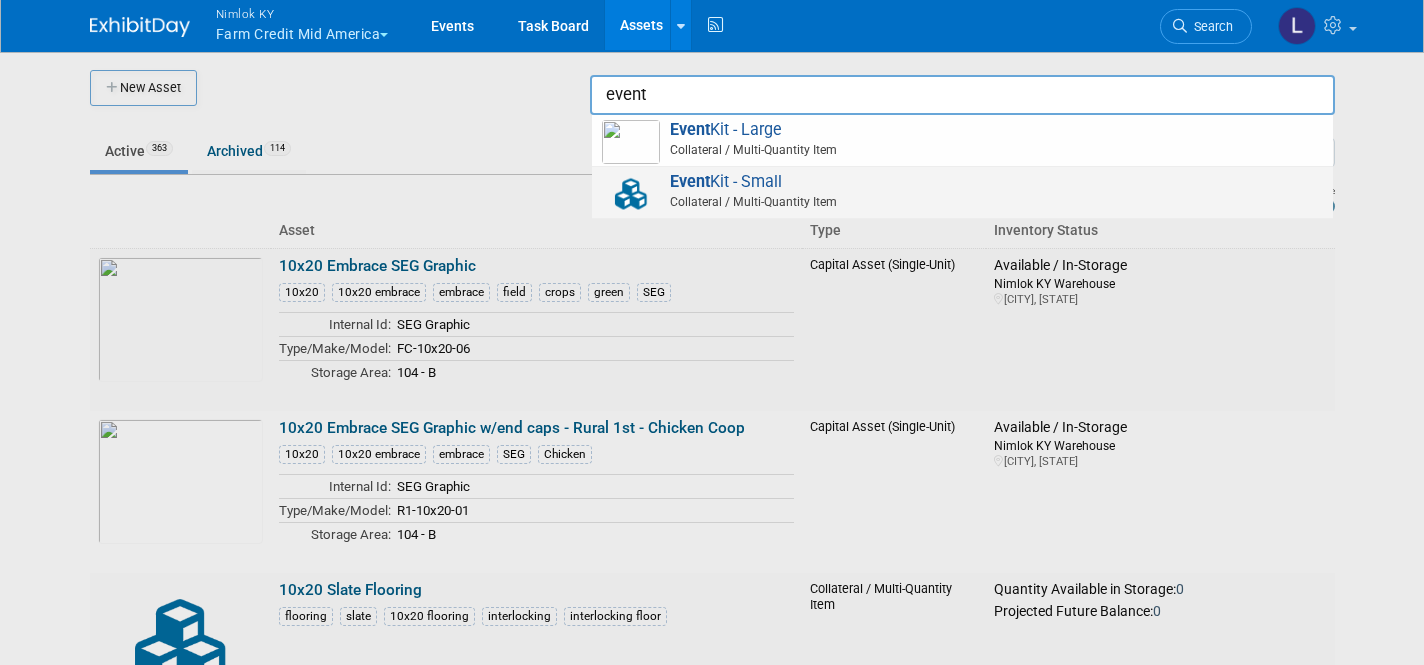 click on "Event  Kit - Small Collateral / Multi-Quantity Item" at bounding box center [962, 192] 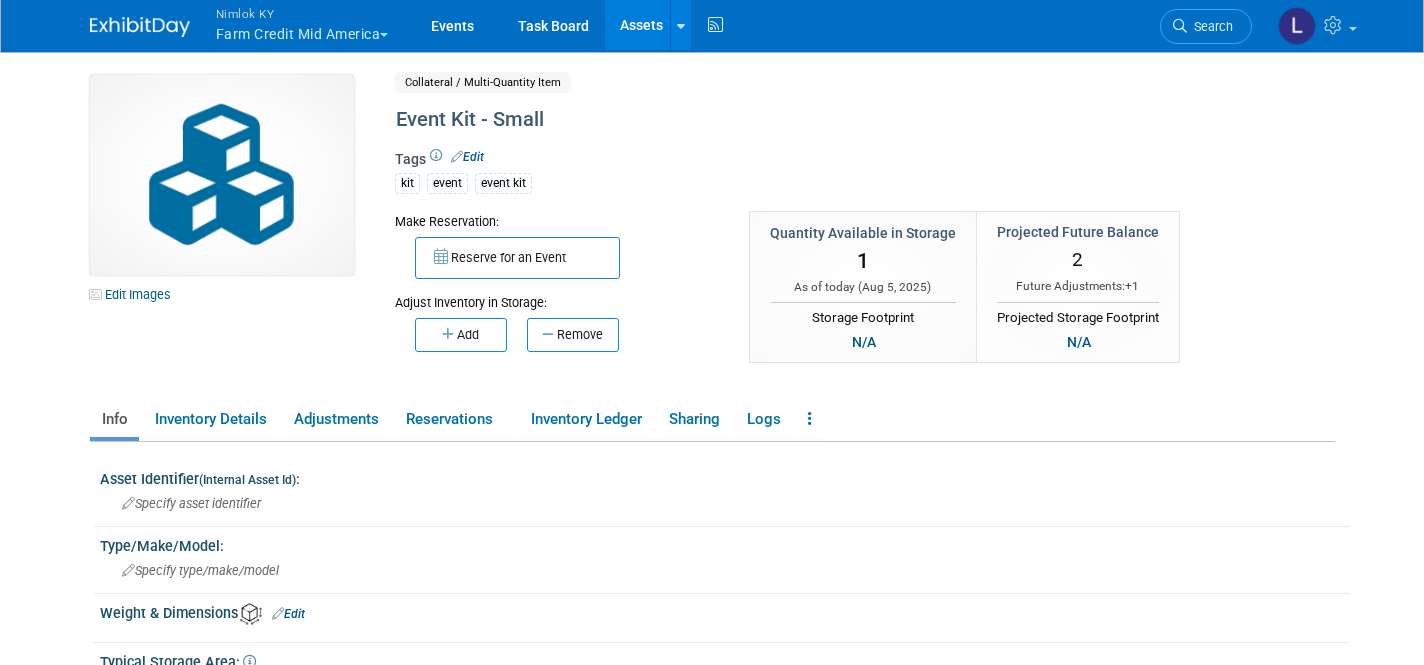 scroll, scrollTop: 0, scrollLeft: 0, axis: both 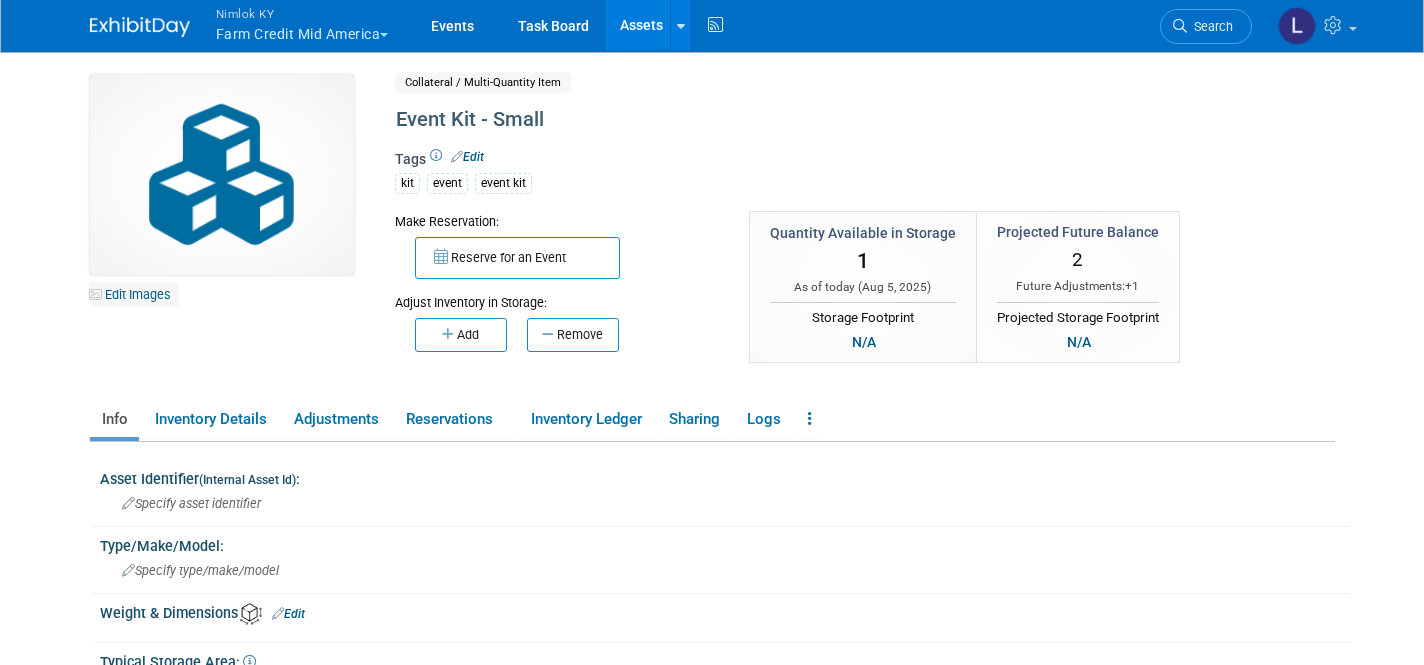 click on "Edit Images" at bounding box center (134, 294) 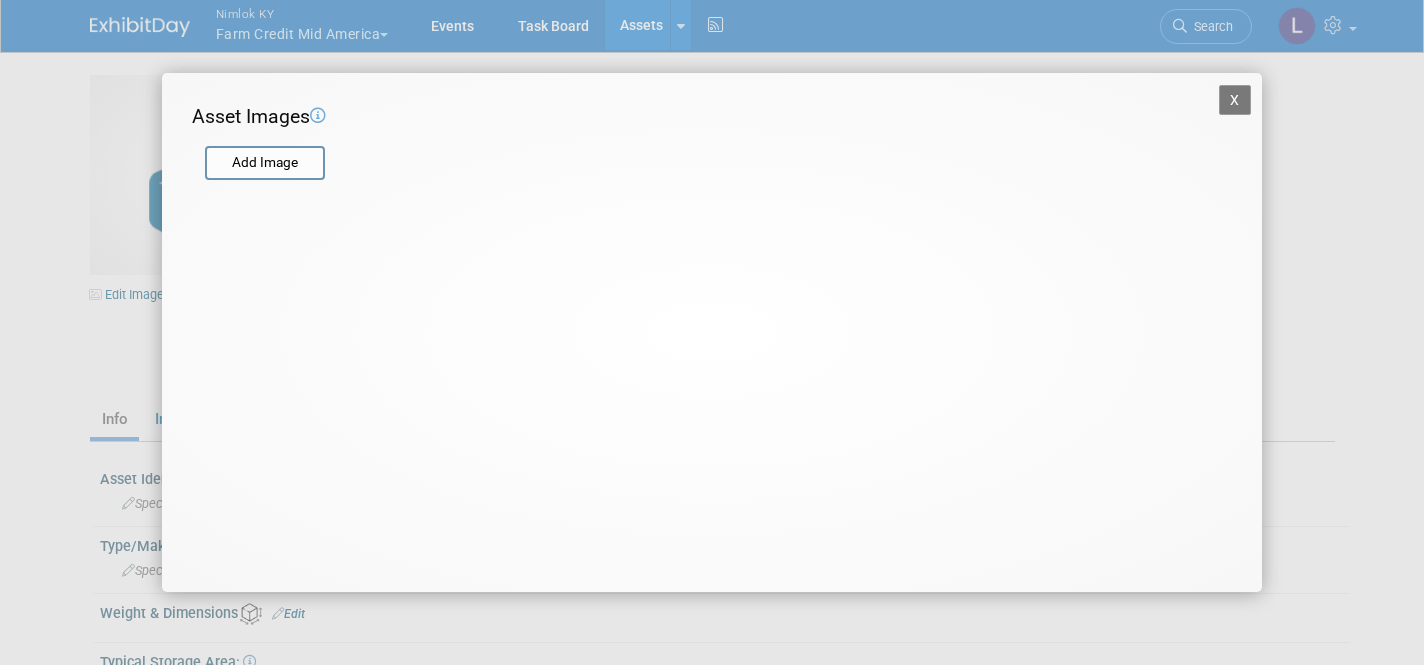 click at bounding box center (354, 181) 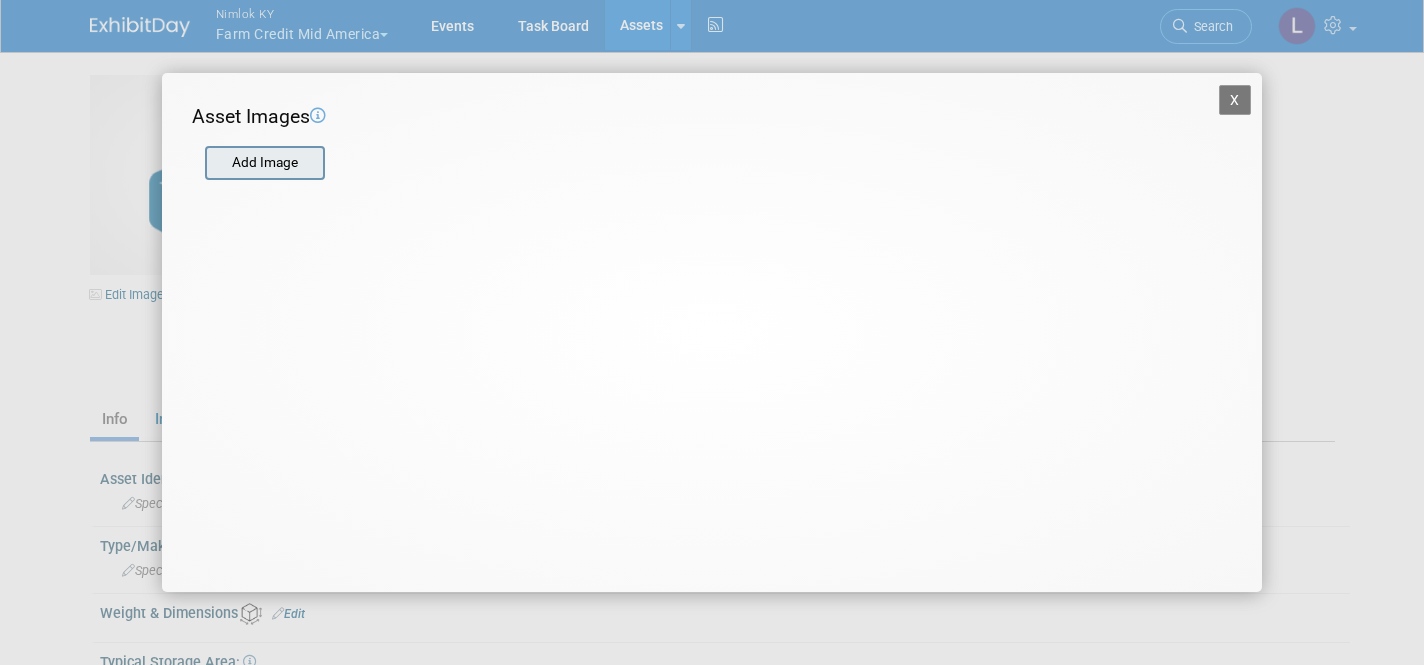 click at bounding box center (204, 163) 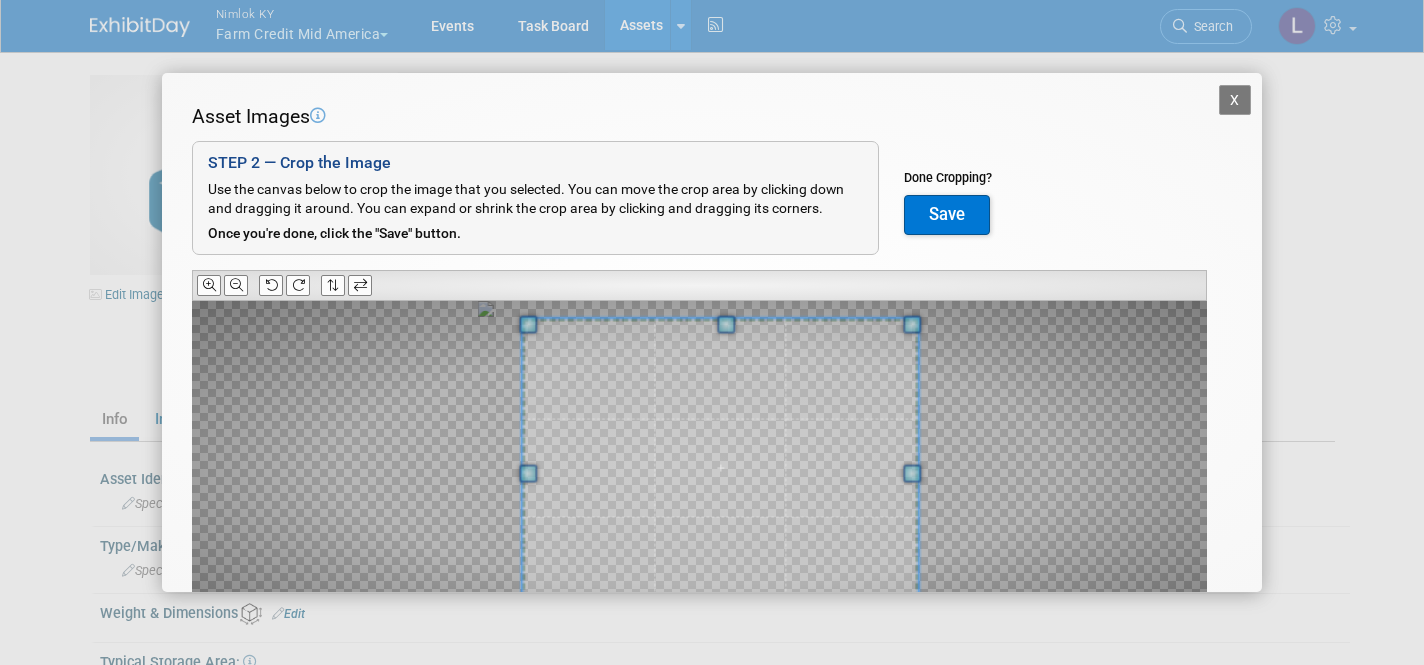 click at bounding box center (720, 468) 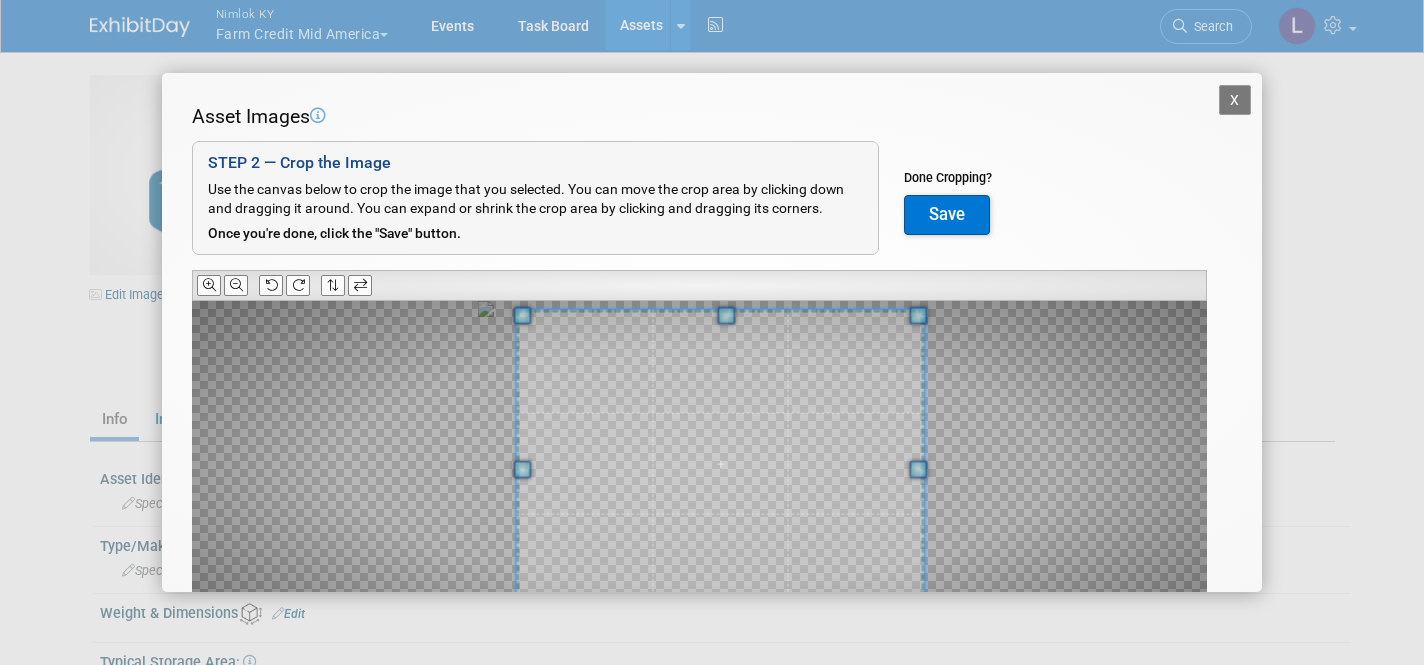 click at bounding box center [726, 316] 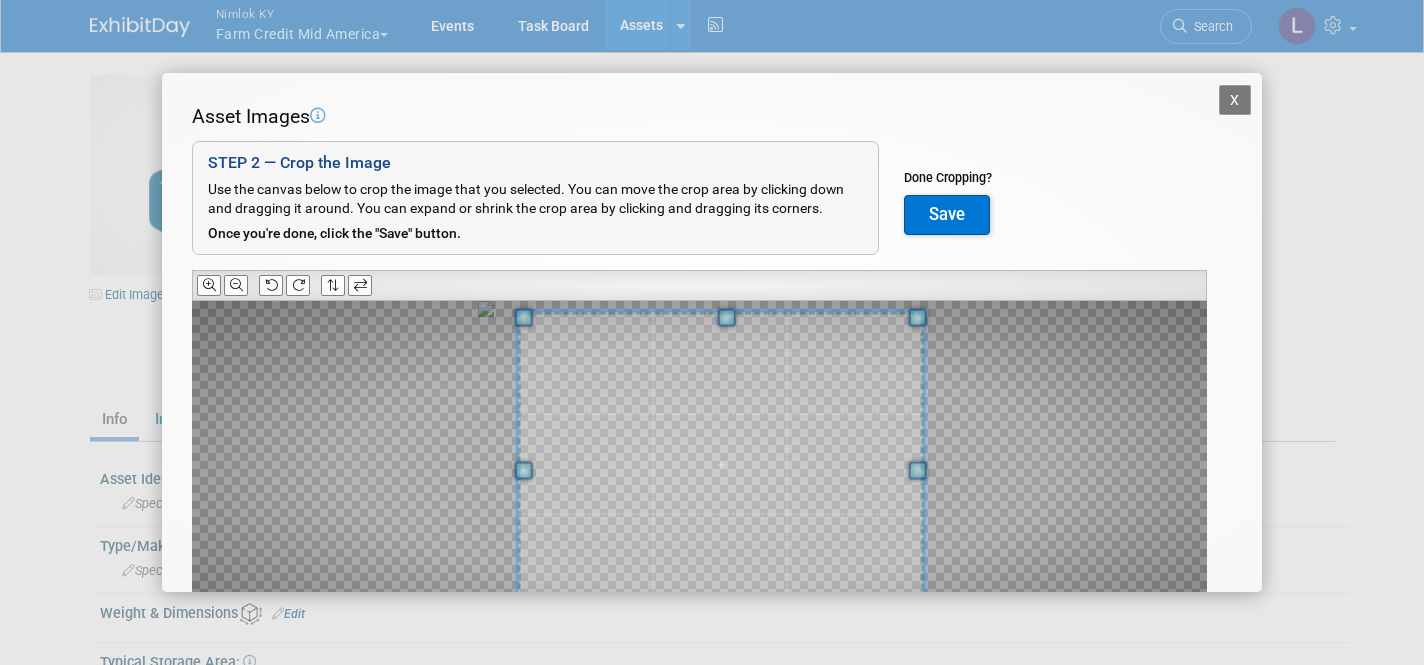 click on "Save" at bounding box center [947, 215] 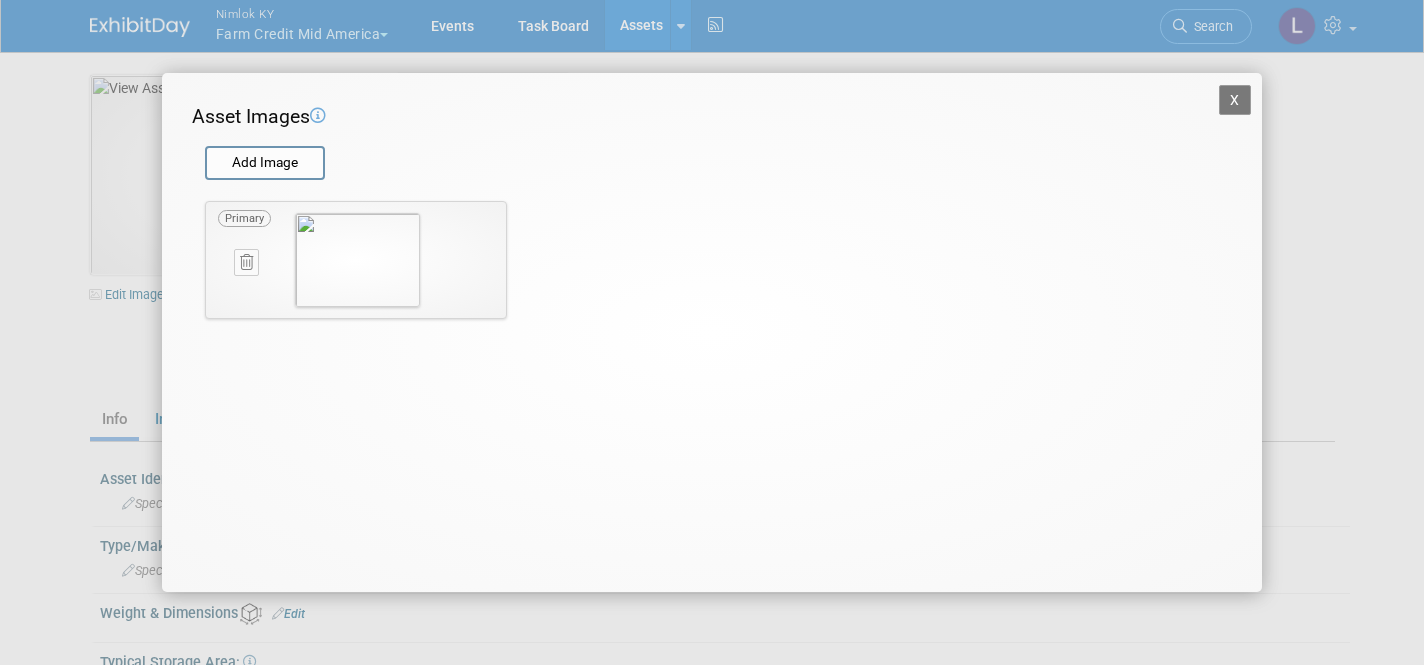 click on "X" at bounding box center (1235, 100) 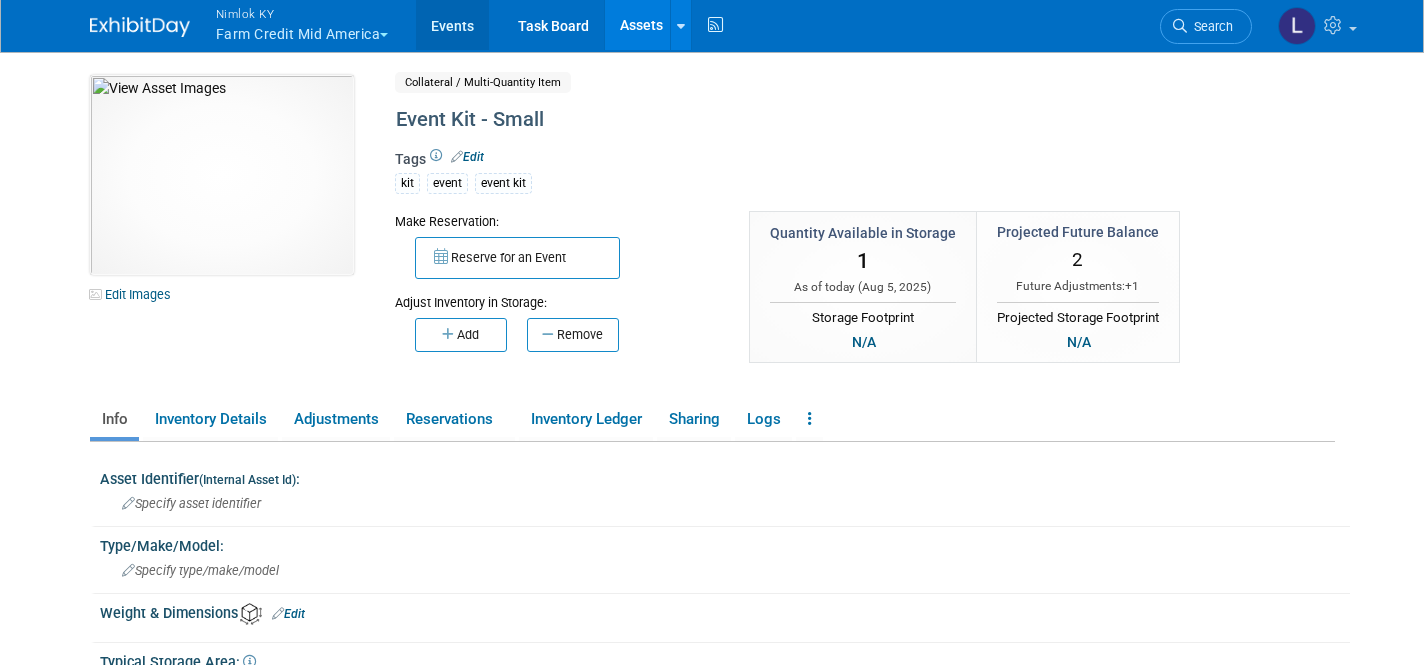click on "Events" at bounding box center (452, 25) 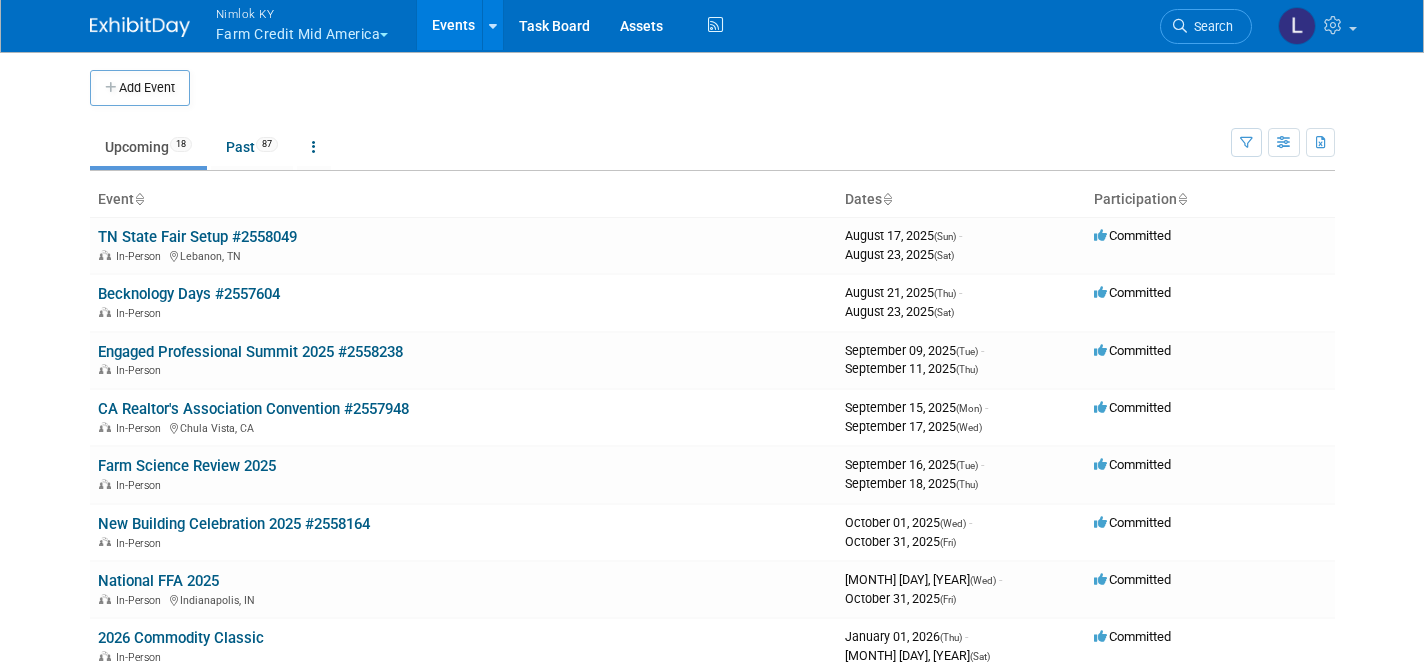scroll, scrollTop: 0, scrollLeft: 0, axis: both 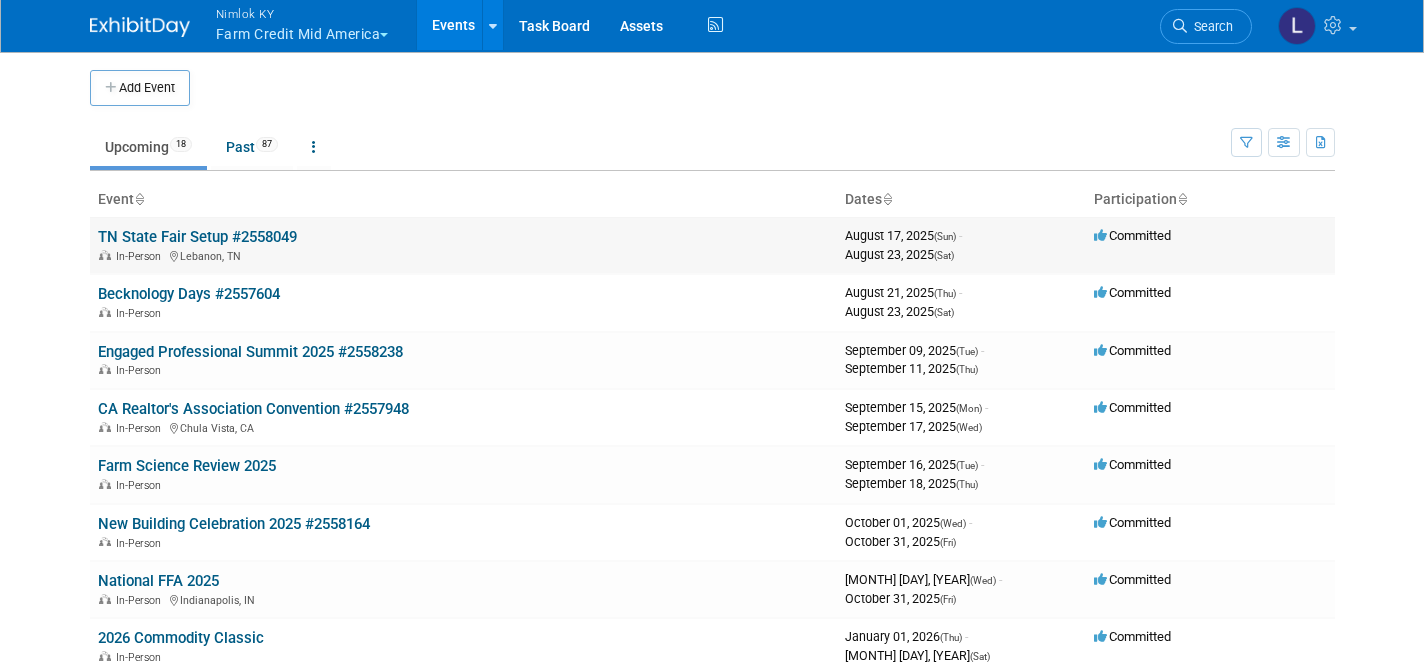 click on "TN State Fair Setup #2558049" at bounding box center [197, 237] 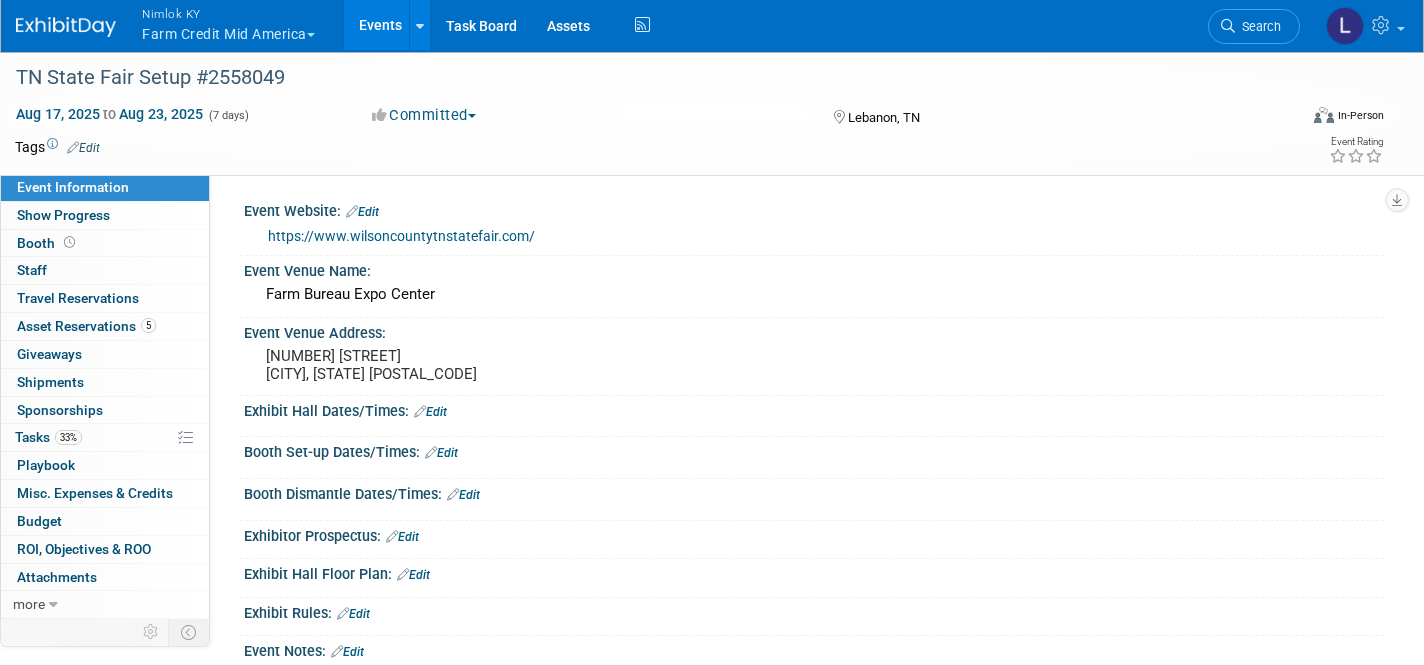 scroll, scrollTop: 0, scrollLeft: 0, axis: both 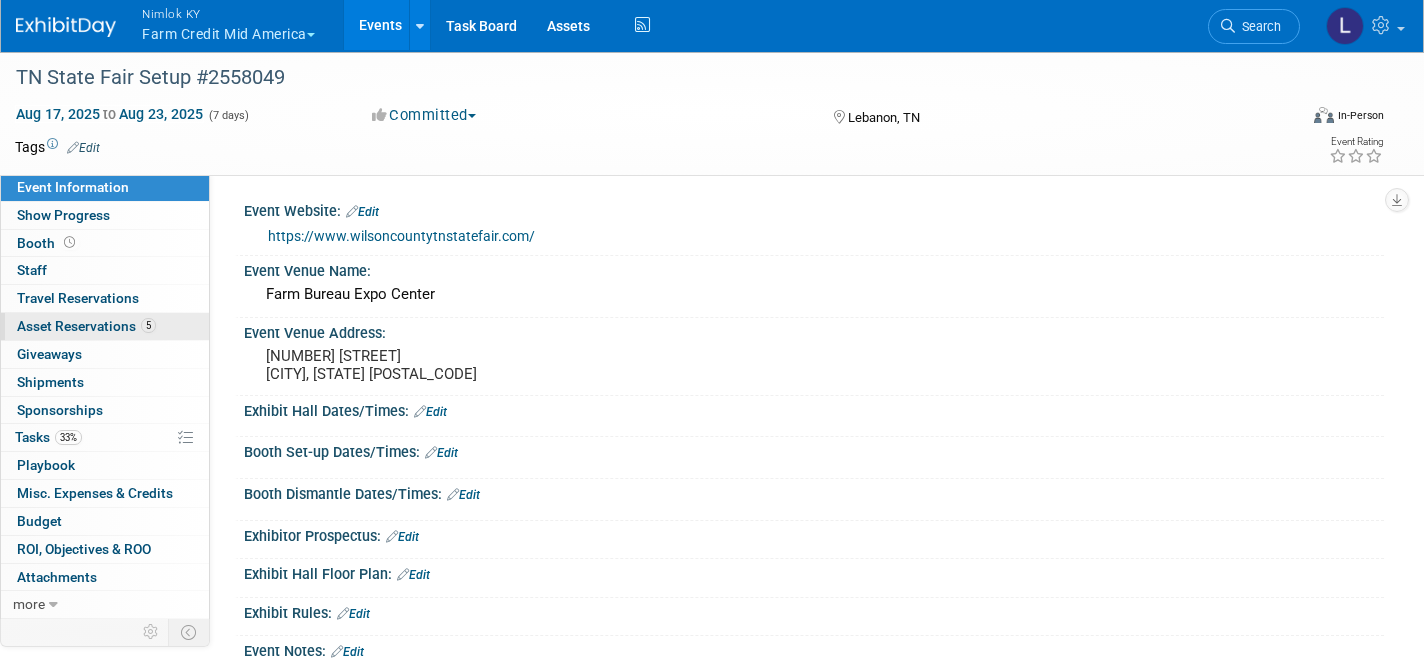 click on "Asset Reservations 5" at bounding box center [86, 326] 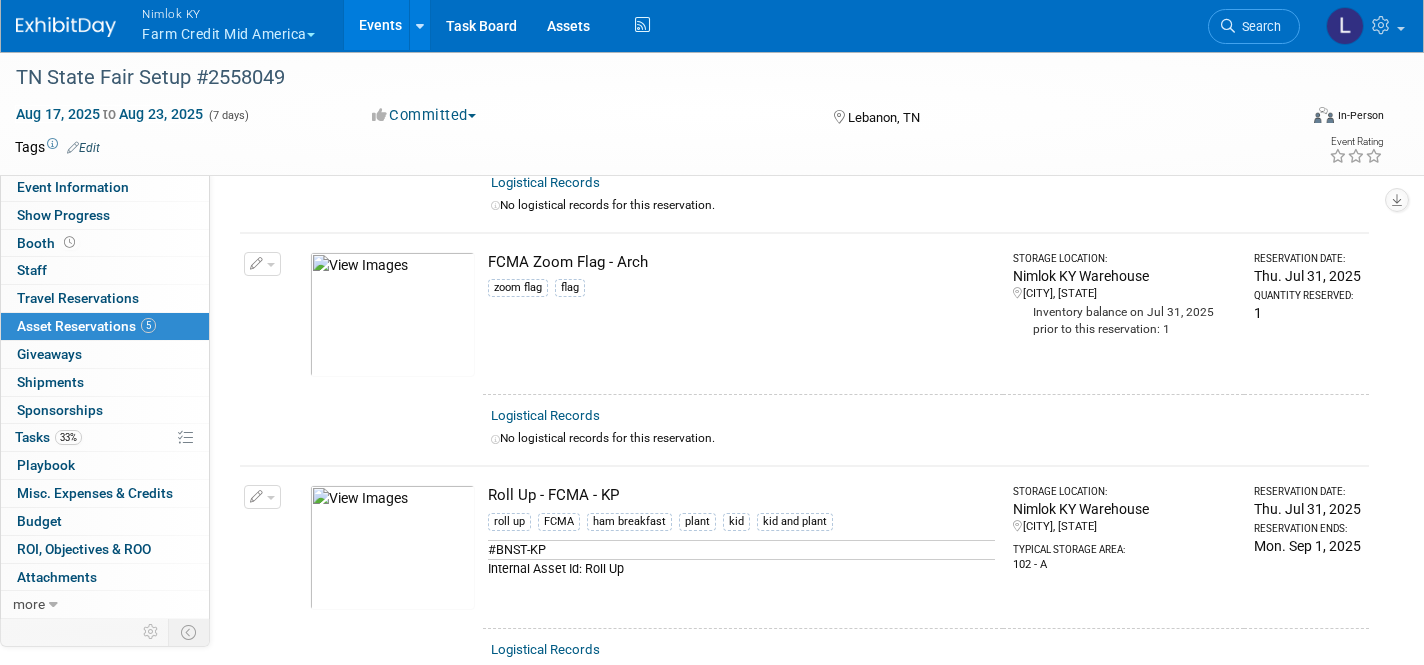 scroll, scrollTop: 505, scrollLeft: 0, axis: vertical 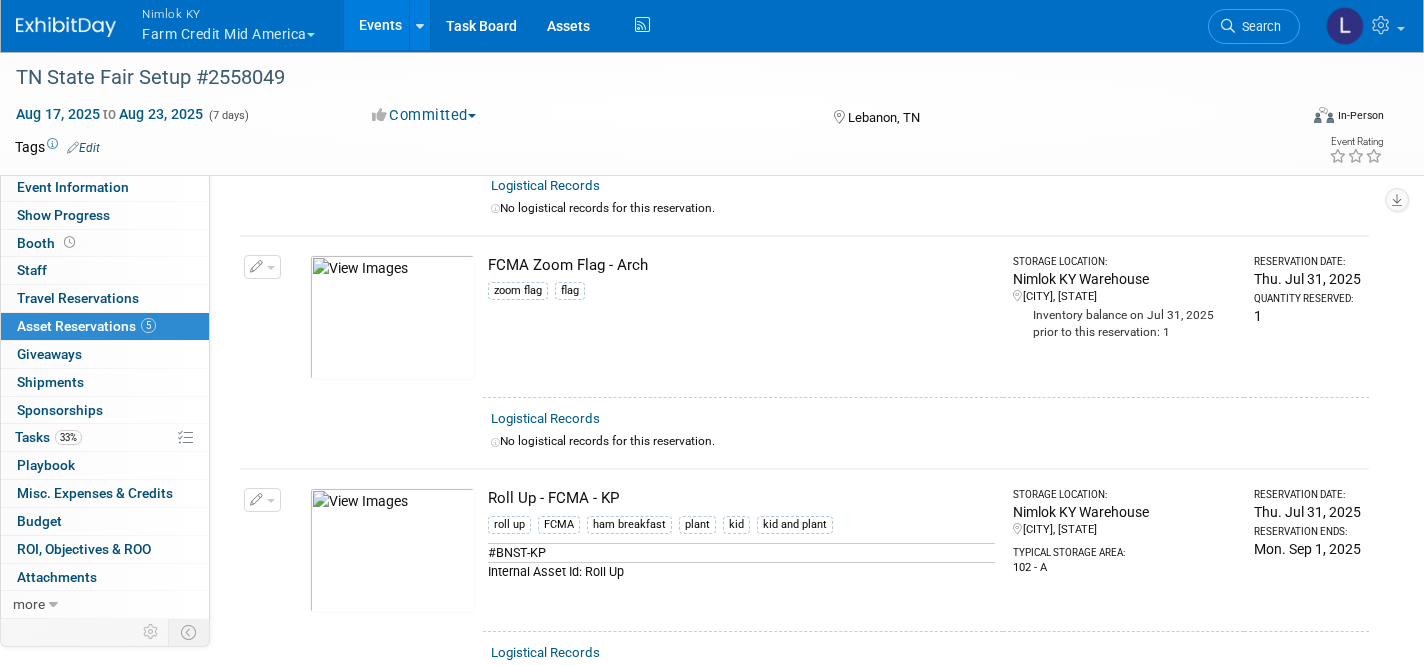 click on "Events" at bounding box center (380, 25) 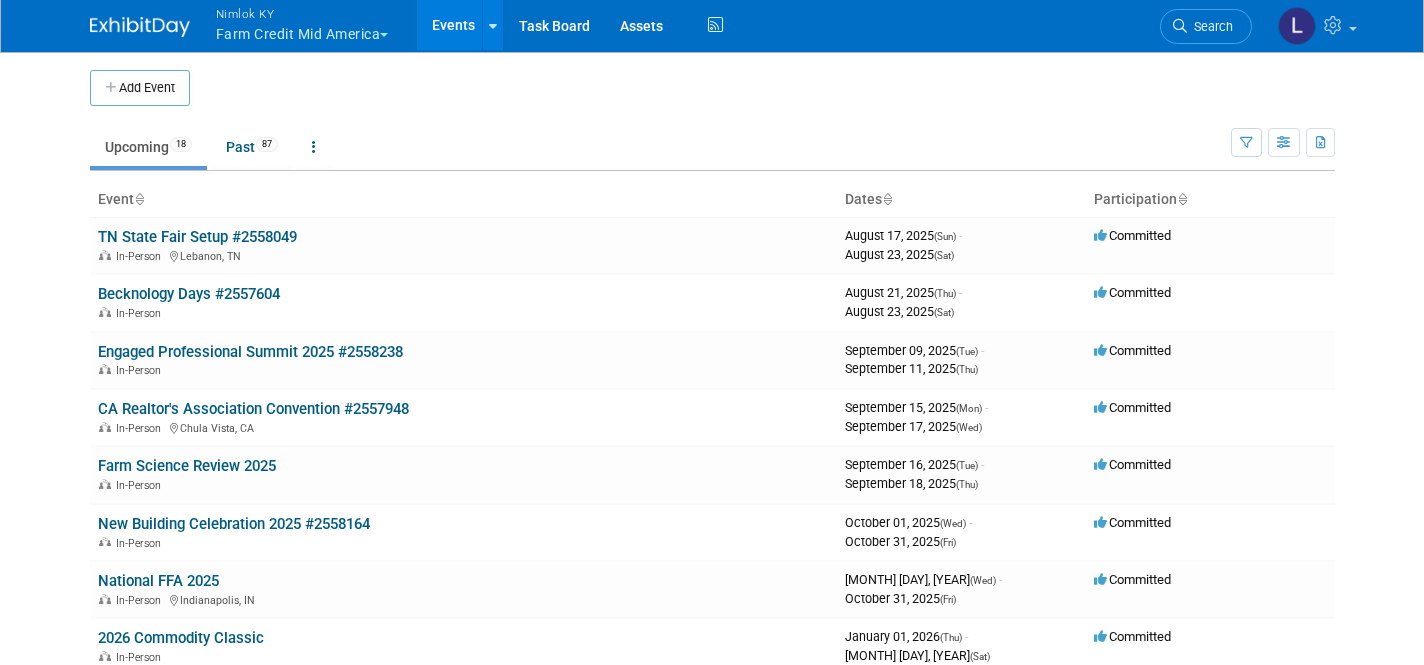 scroll, scrollTop: 0, scrollLeft: 0, axis: both 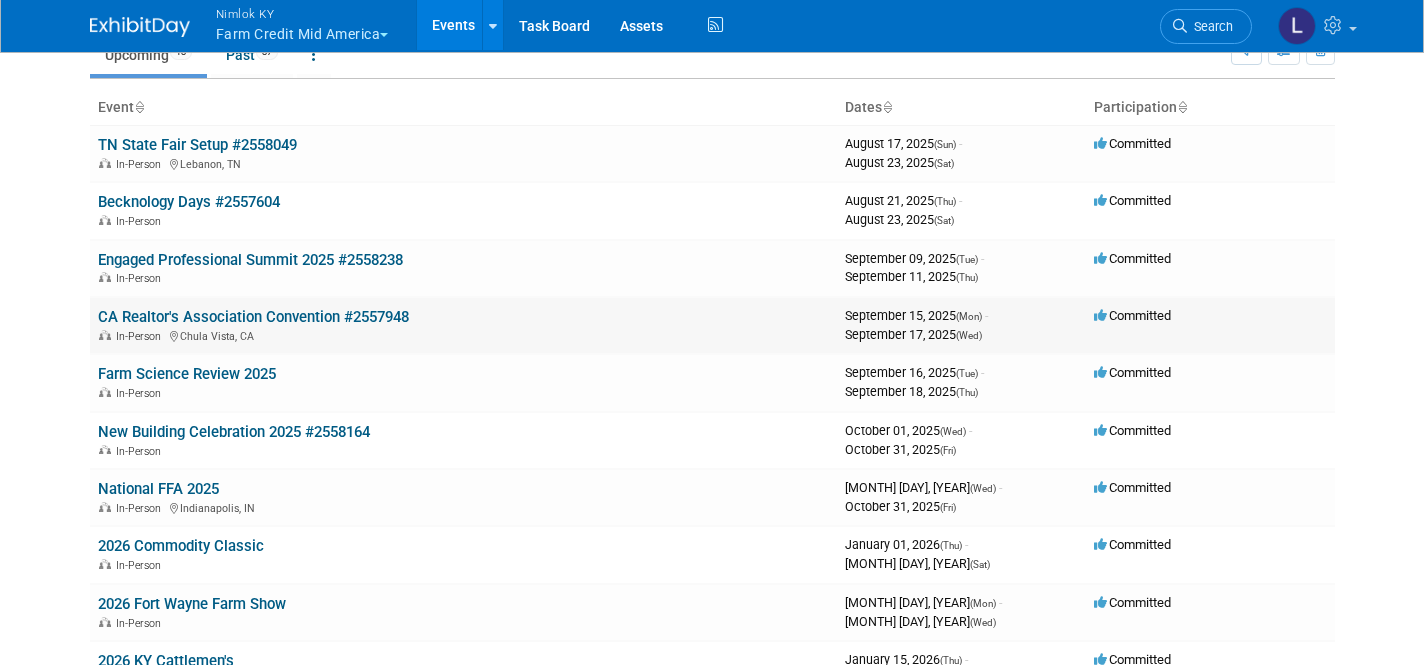 click on "CA Realtor's Association Convention #2557948" at bounding box center [253, 317] 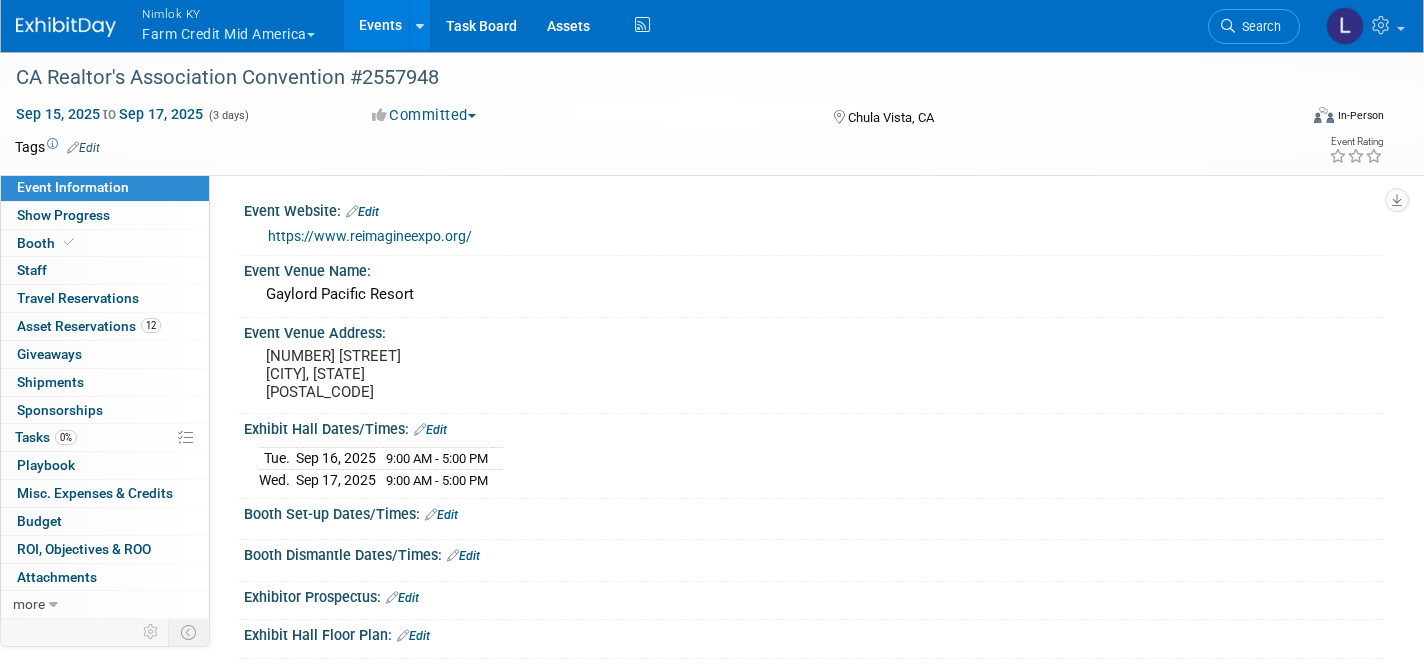 scroll, scrollTop: 0, scrollLeft: 0, axis: both 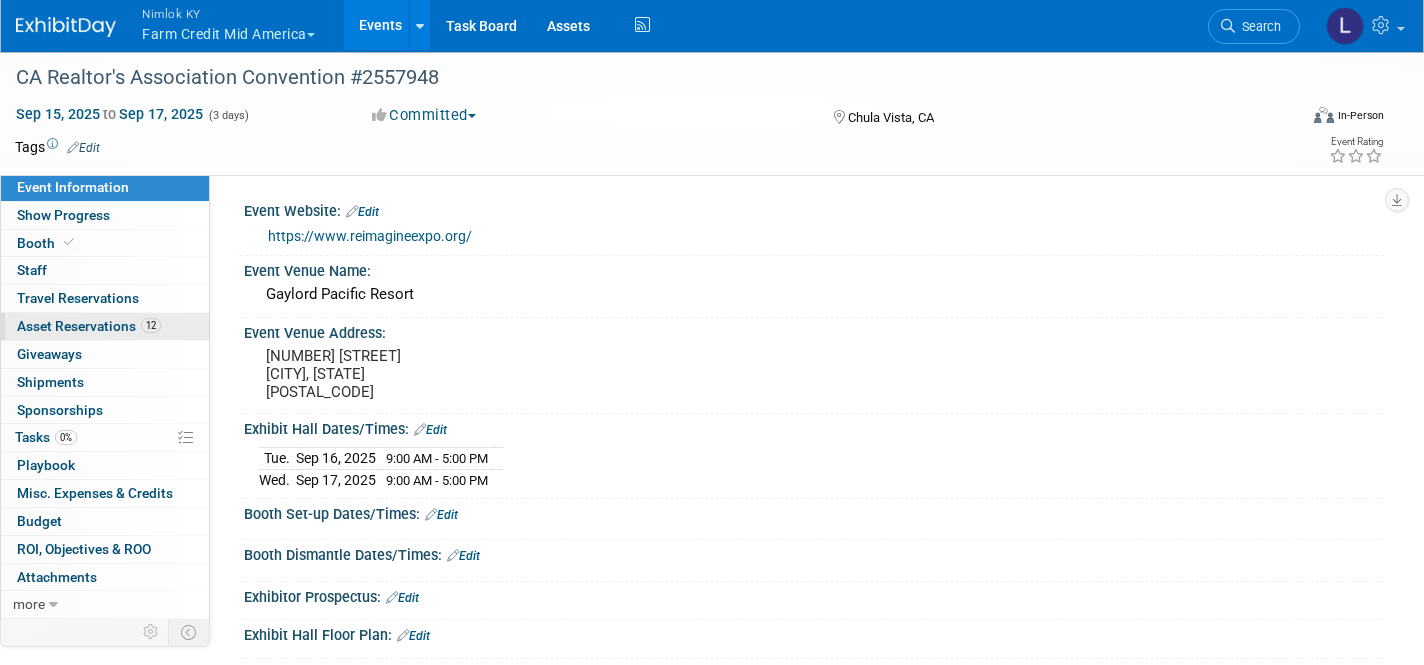 click on "Asset Reservations 12" at bounding box center [89, 326] 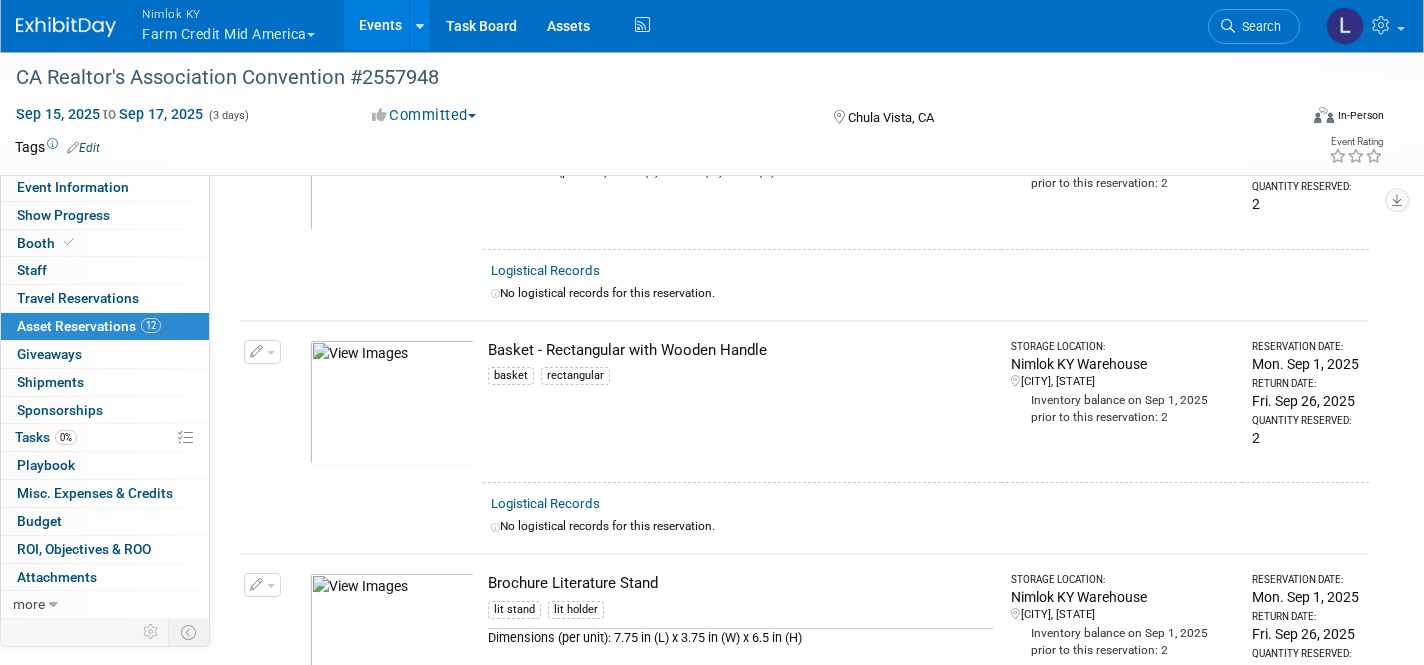 scroll, scrollTop: 421, scrollLeft: 0, axis: vertical 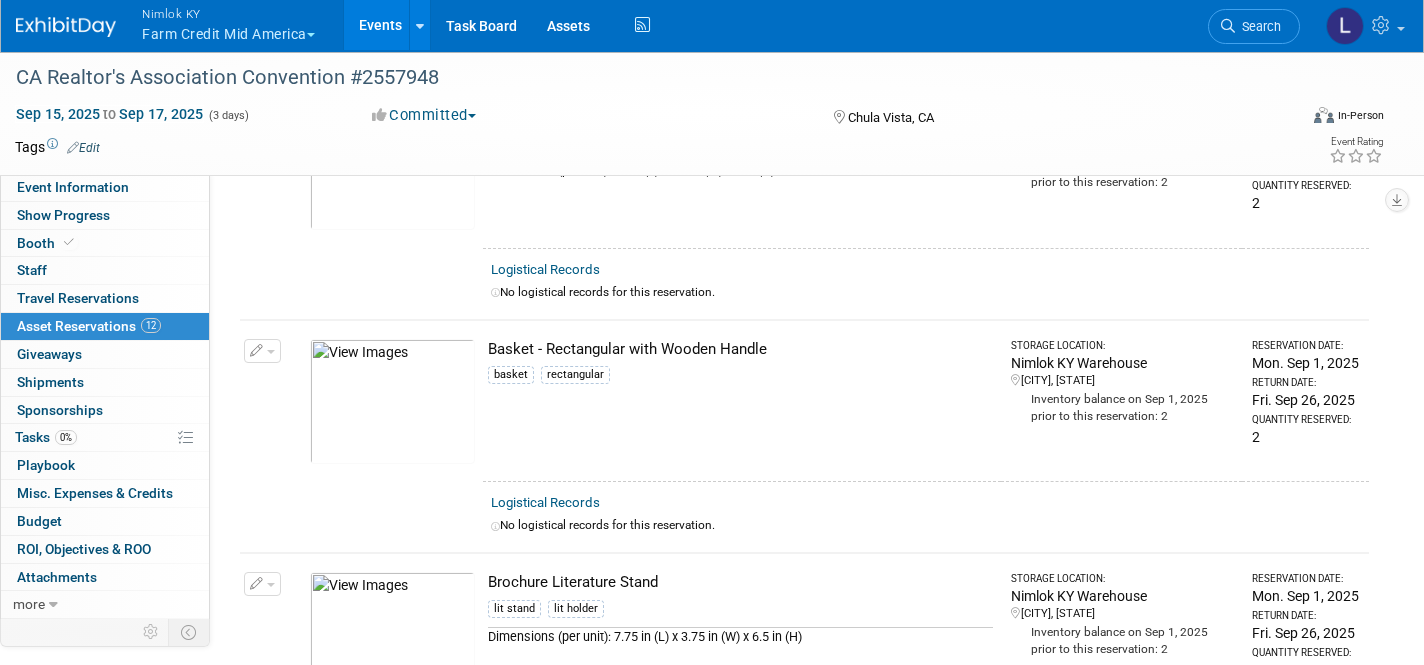 click on "Events" at bounding box center [380, 25] 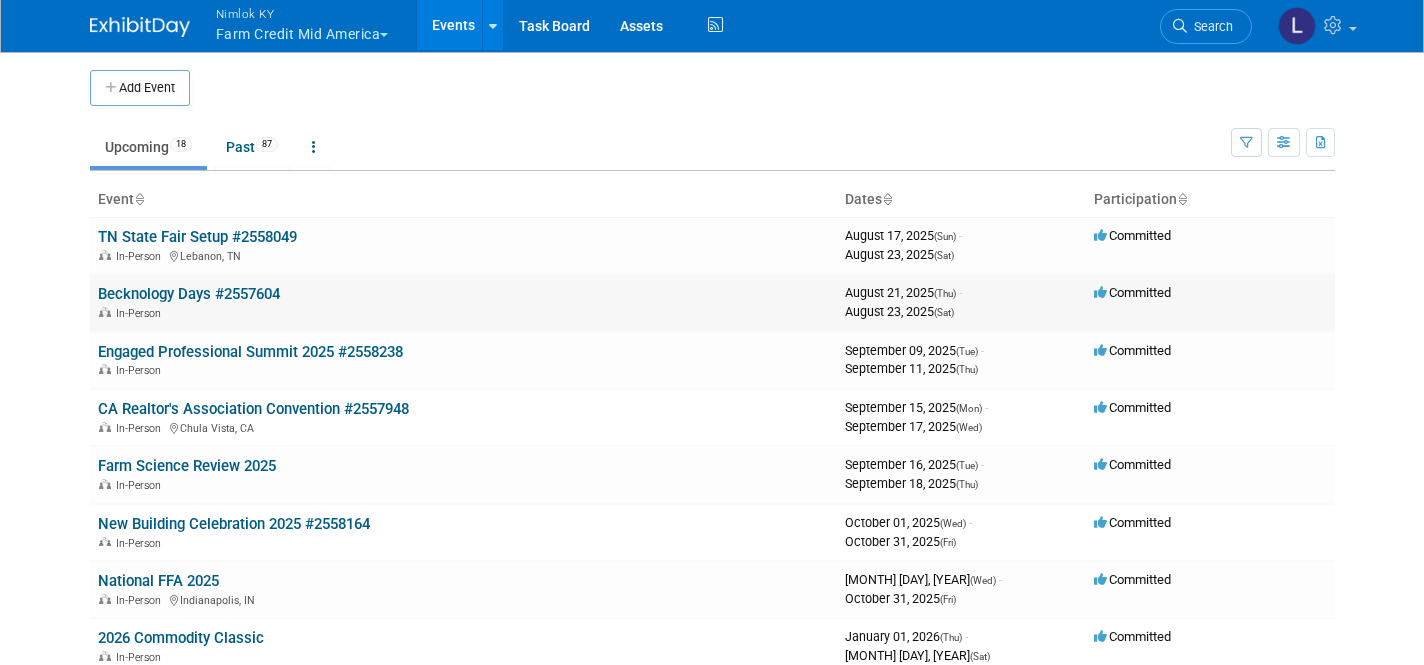 scroll, scrollTop: 0, scrollLeft: 0, axis: both 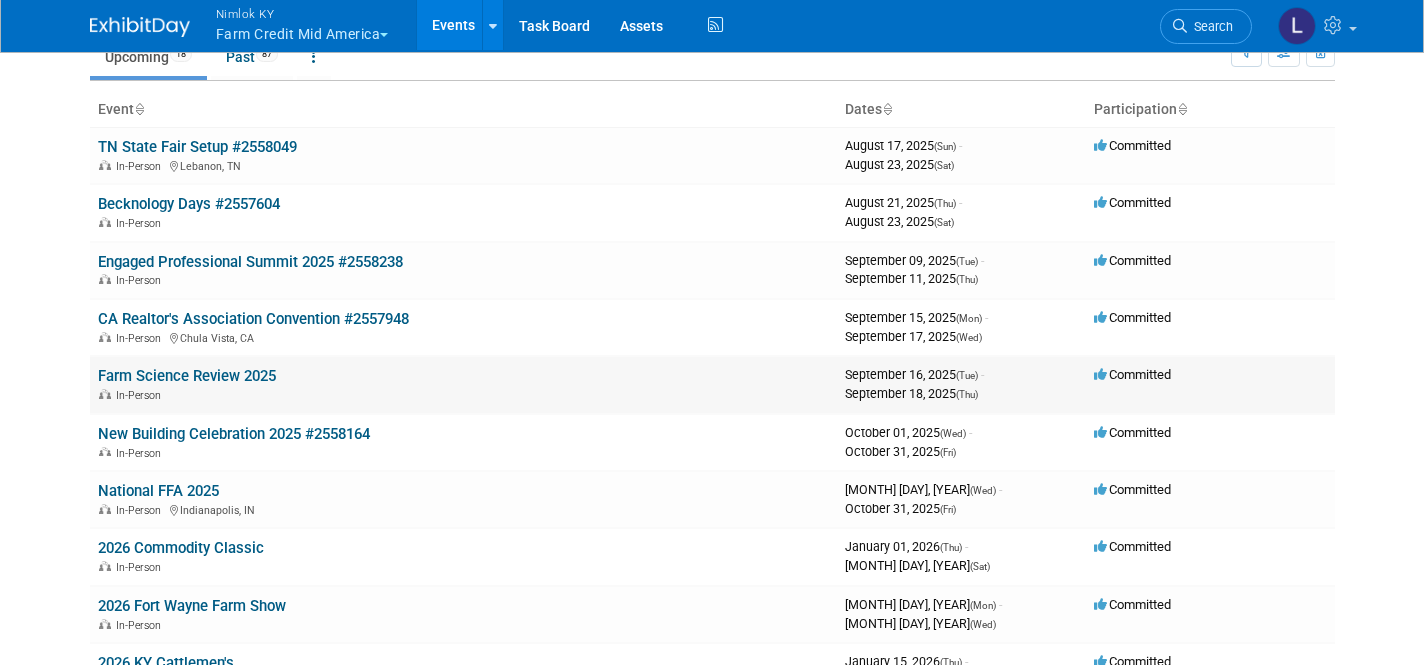 click on "Farm Science Review 2025" at bounding box center [187, 376] 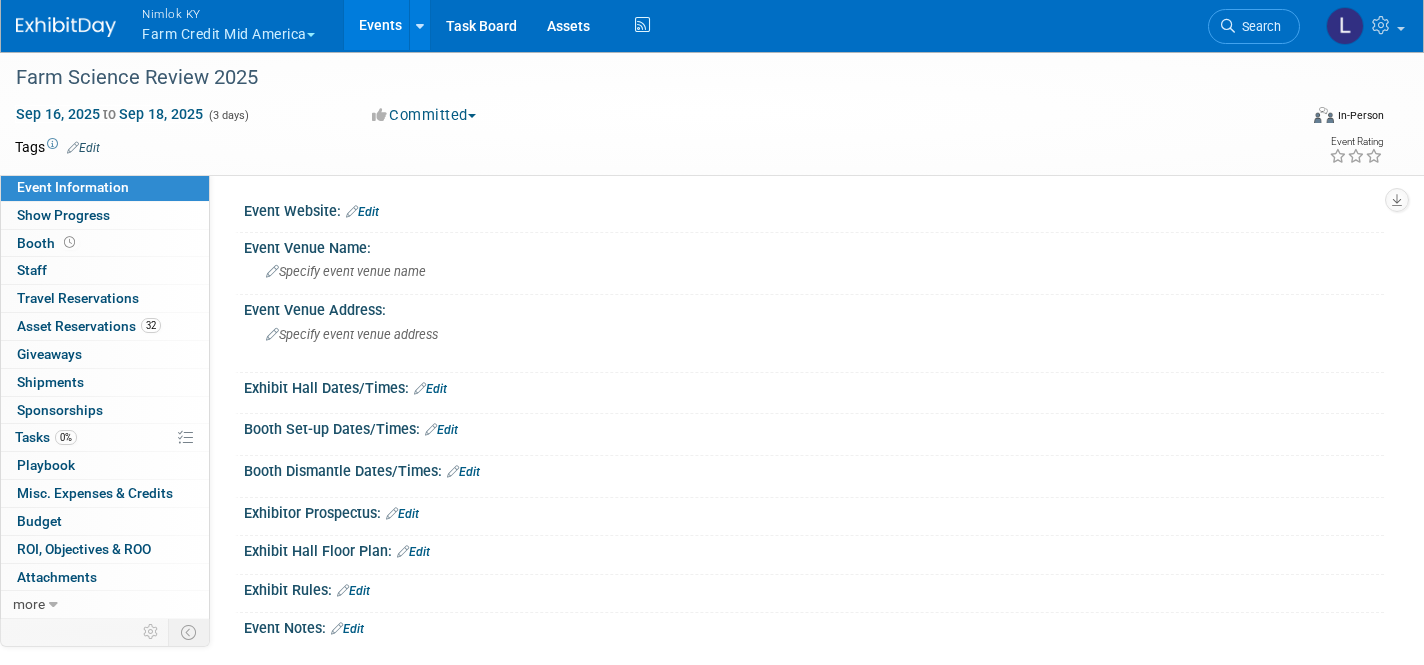 scroll, scrollTop: 0, scrollLeft: 0, axis: both 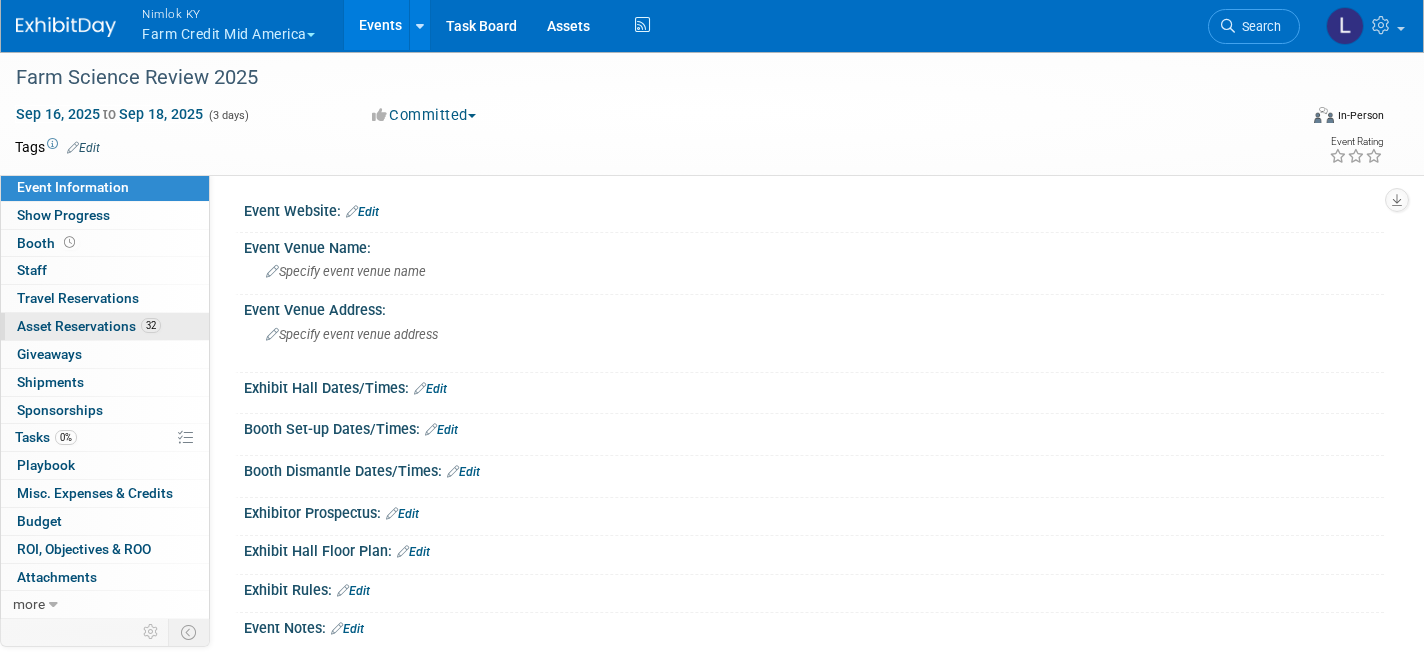 click on "Asset Reservations 32" at bounding box center (89, 326) 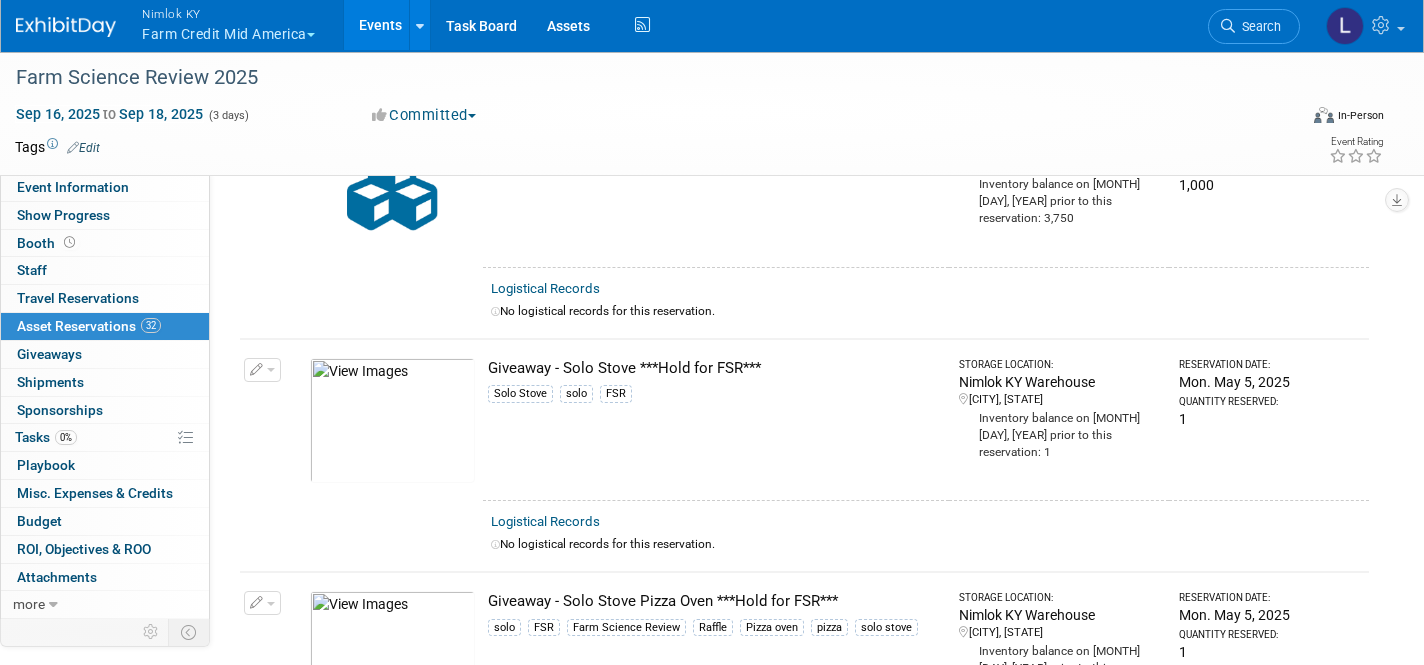 scroll, scrollTop: 5880, scrollLeft: 0, axis: vertical 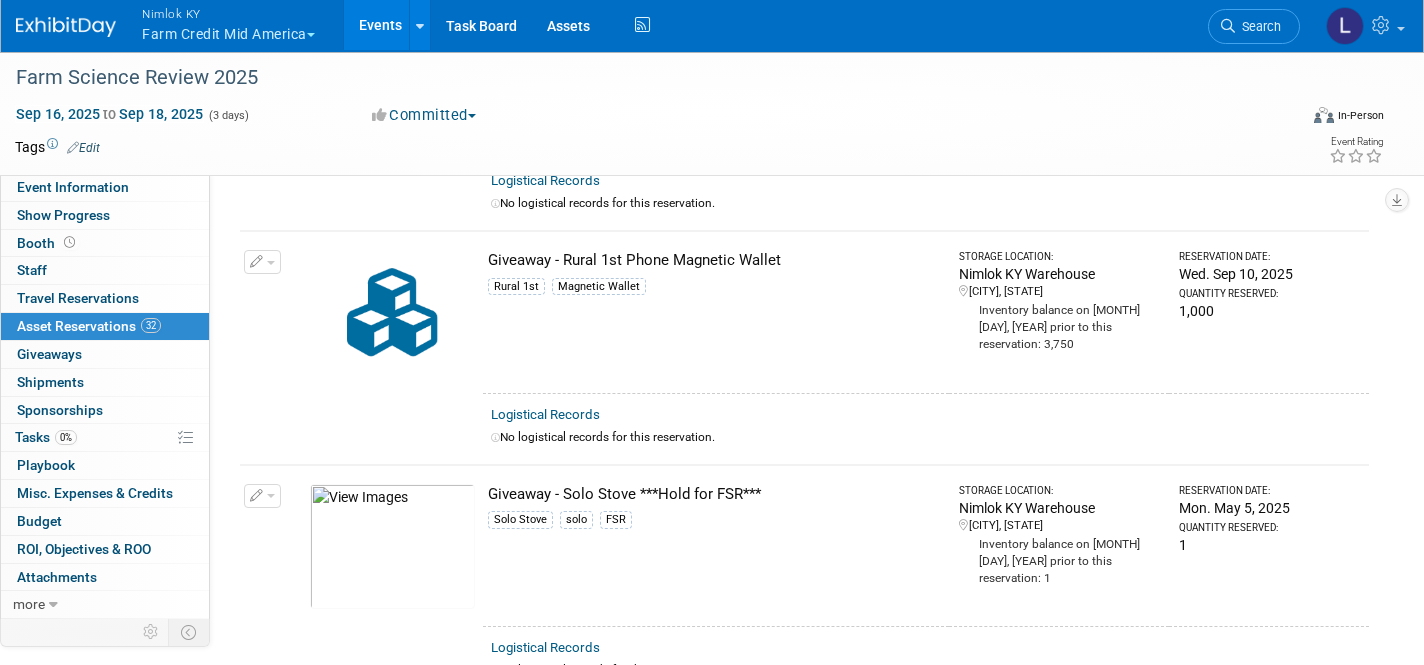 click on "Events" at bounding box center [380, 25] 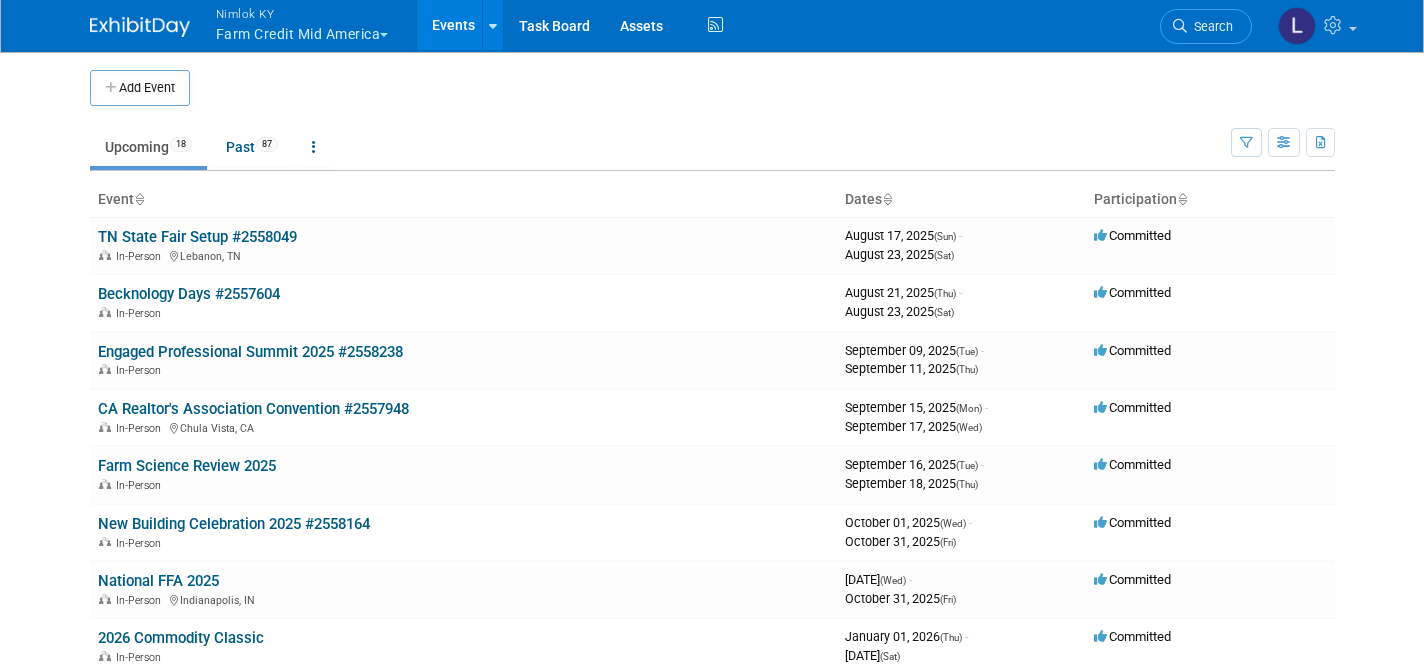 scroll, scrollTop: 0, scrollLeft: 0, axis: both 